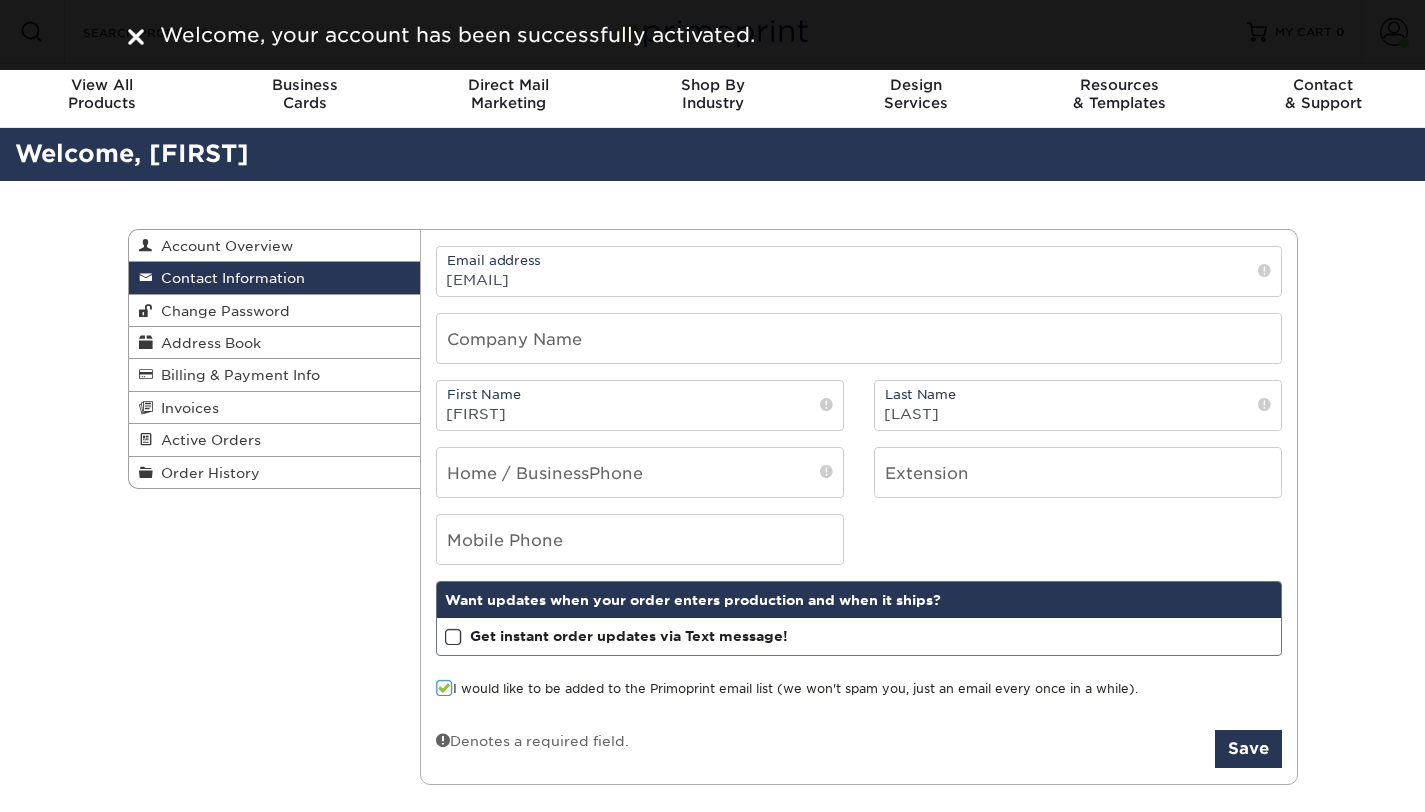 scroll, scrollTop: 0, scrollLeft: 0, axis: both 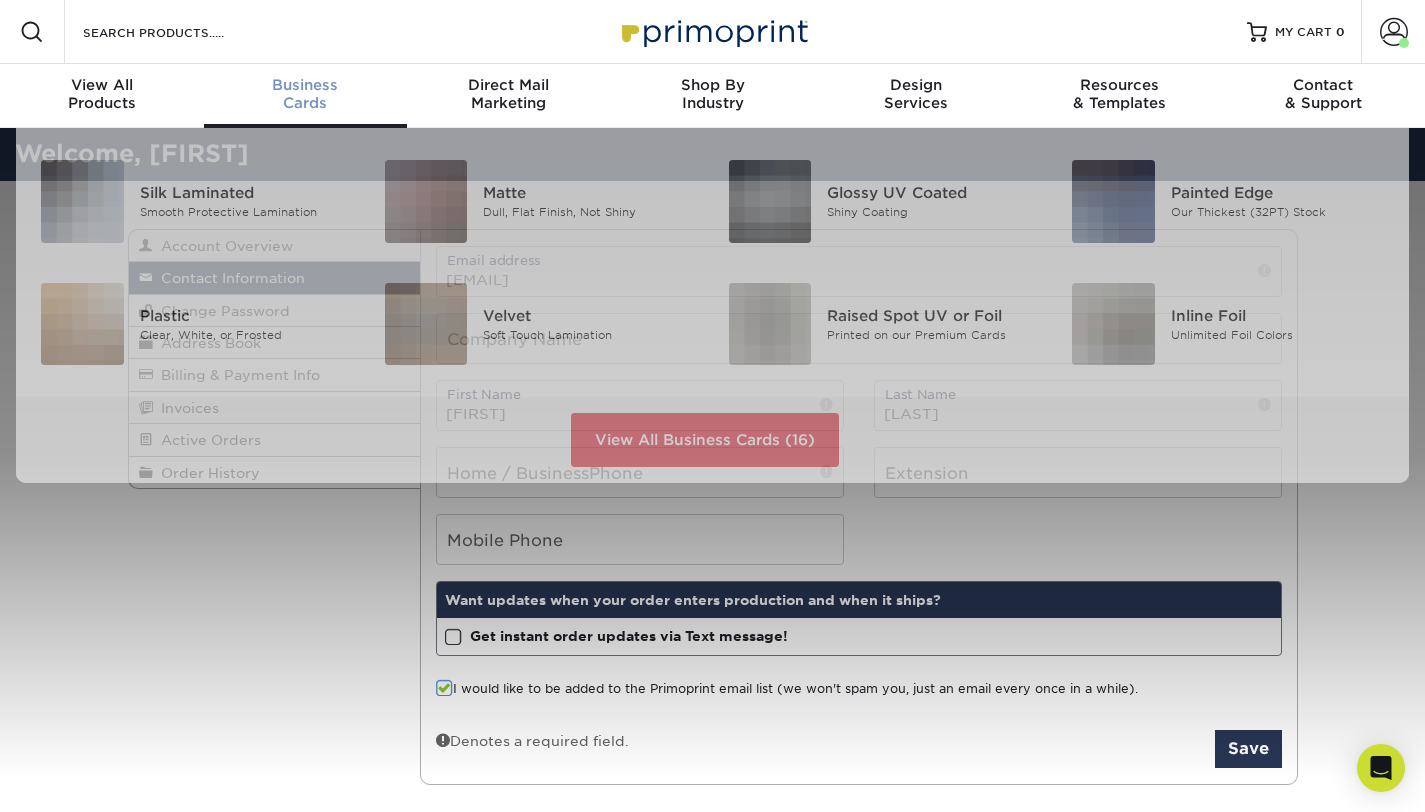 click on "Business  Cards" at bounding box center [306, 94] 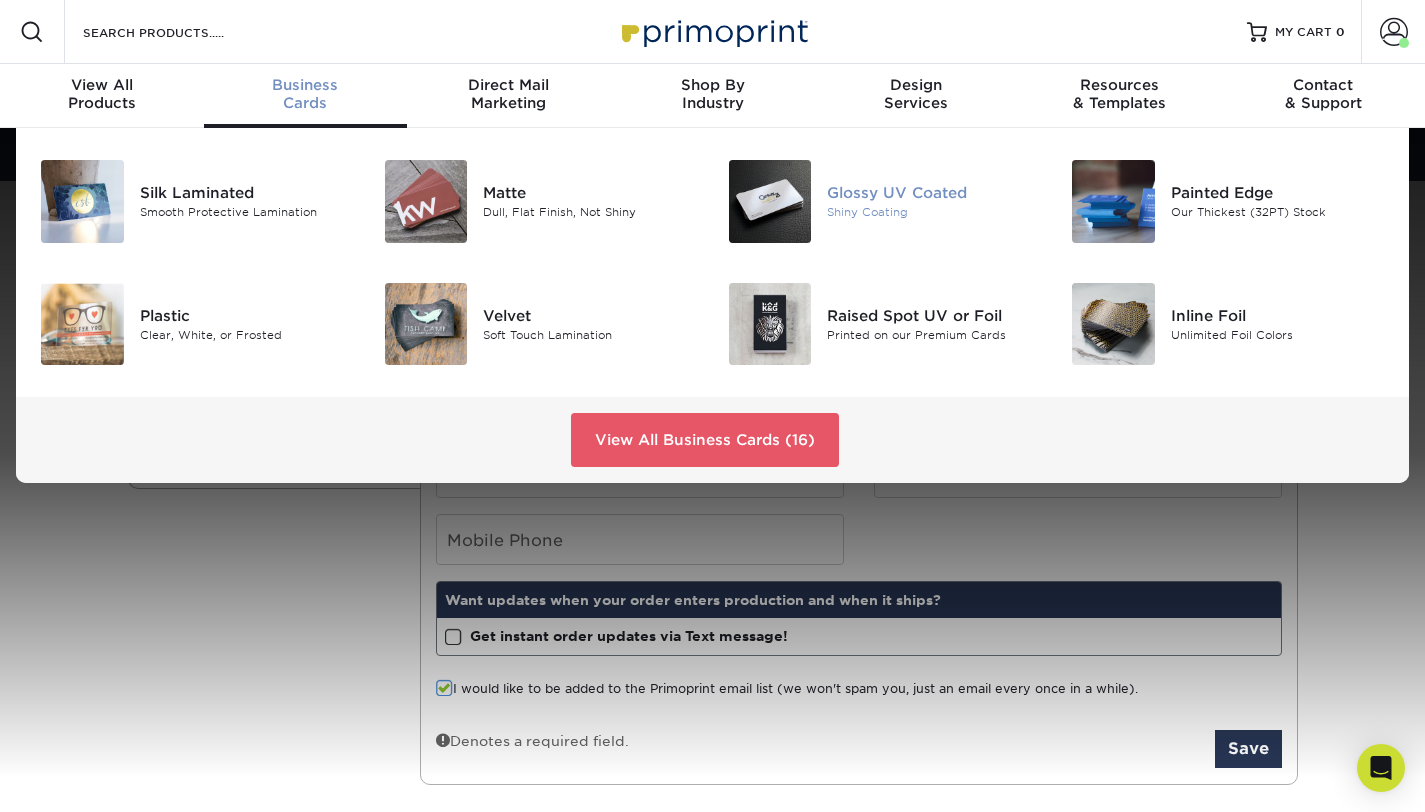 click at bounding box center (770, 201) 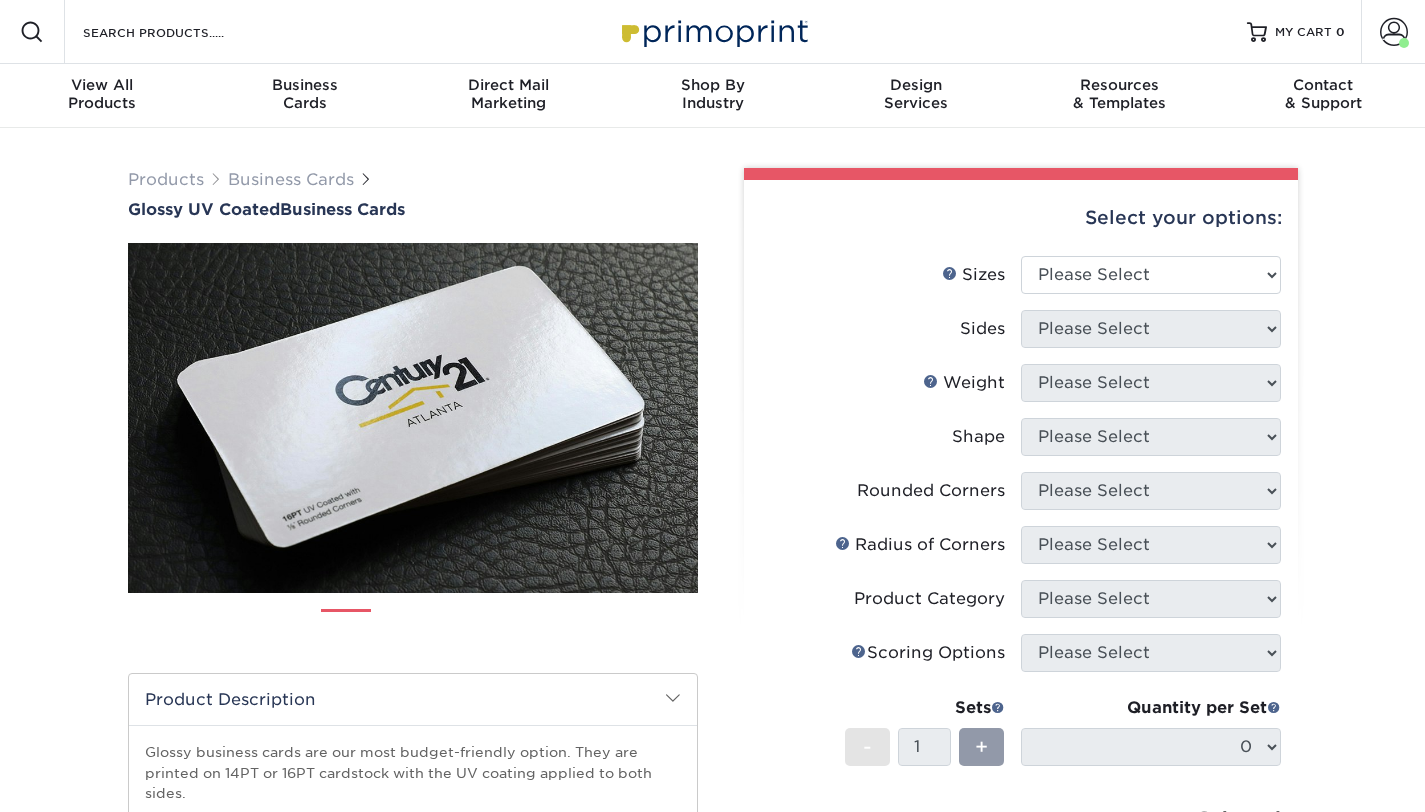 scroll, scrollTop: 0, scrollLeft: 0, axis: both 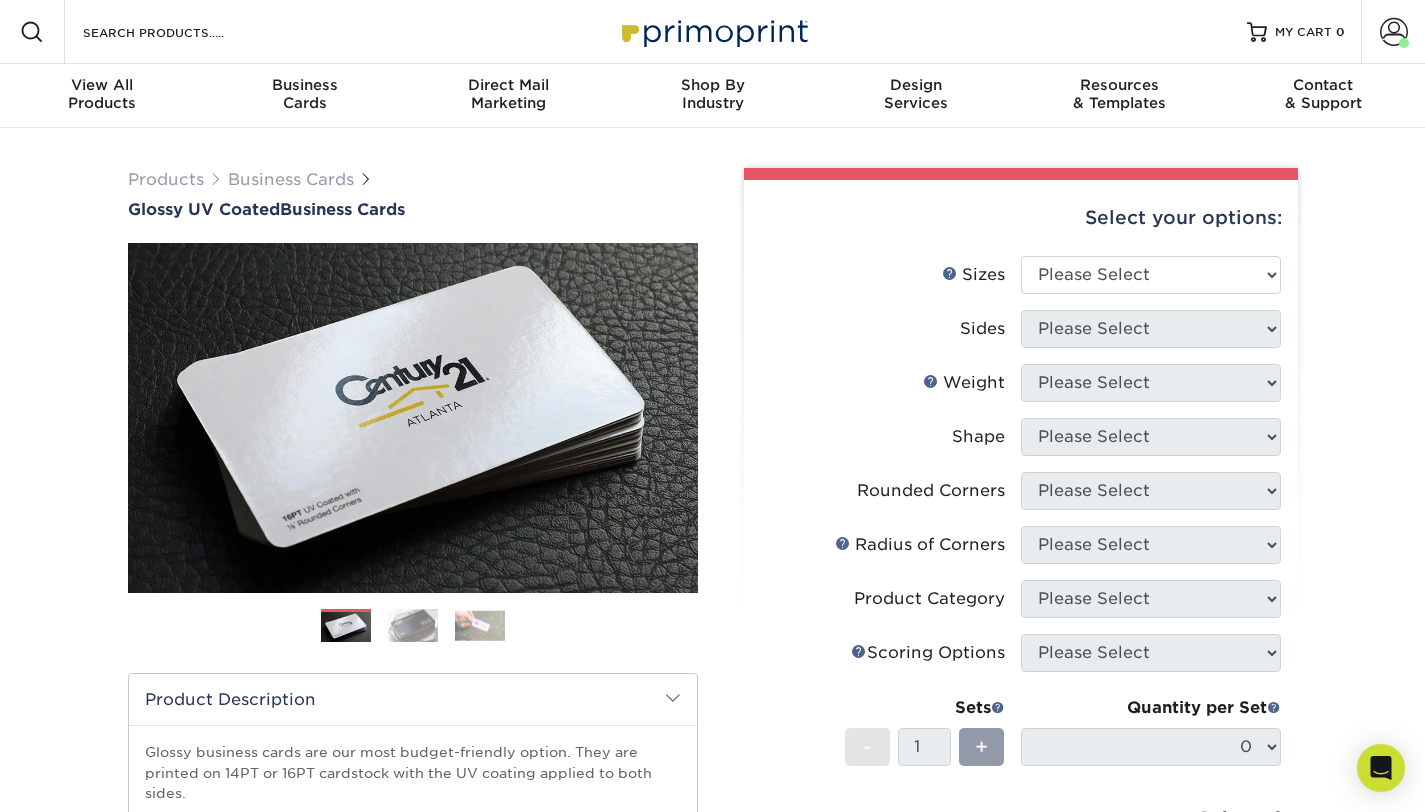 click on "Products
Business Cards
Glossy UV Coated  Business Cards
Previous Next" at bounding box center (712, 662) 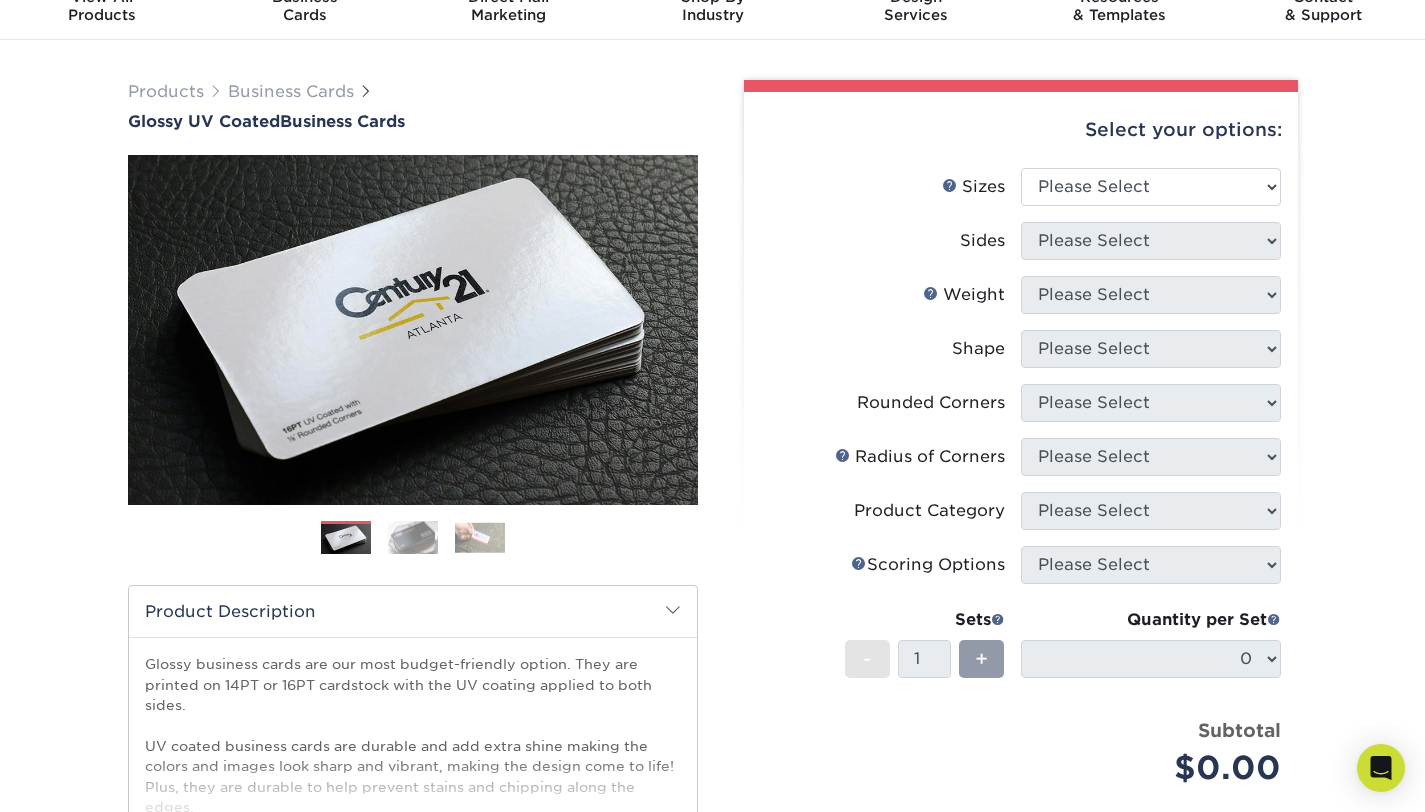 scroll, scrollTop: 0, scrollLeft: 0, axis: both 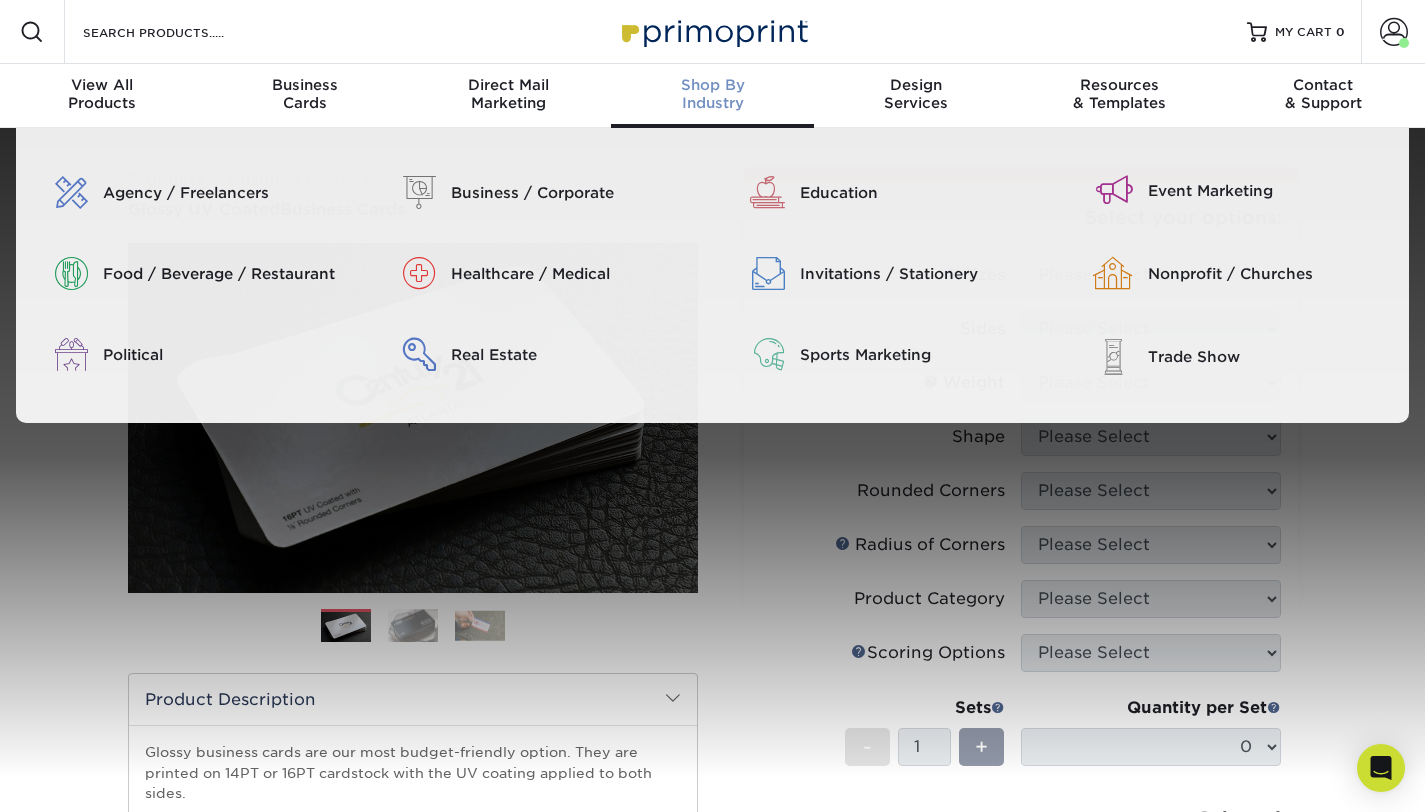 click on "Shop By  Industry" at bounding box center (713, 94) 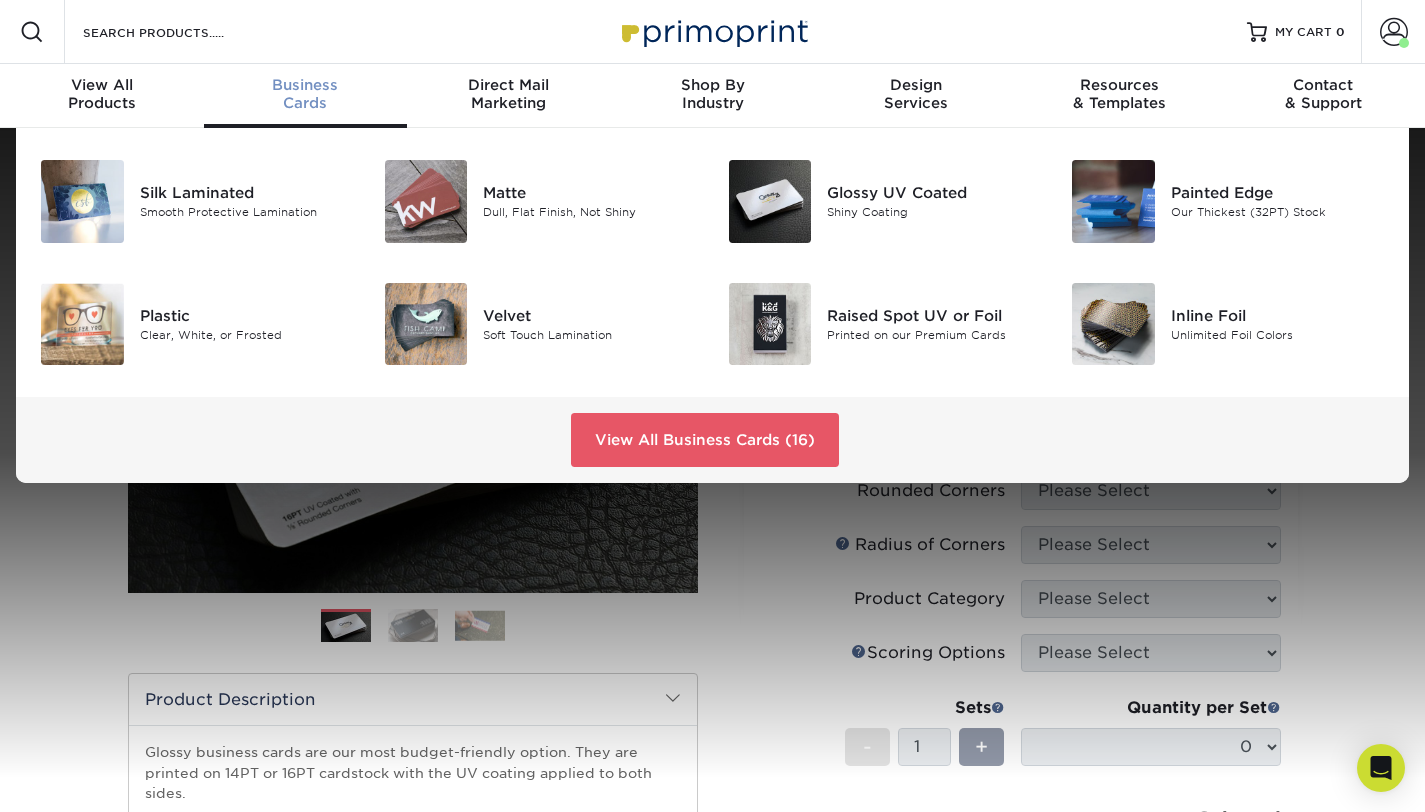 click on "Business" at bounding box center [306, 85] 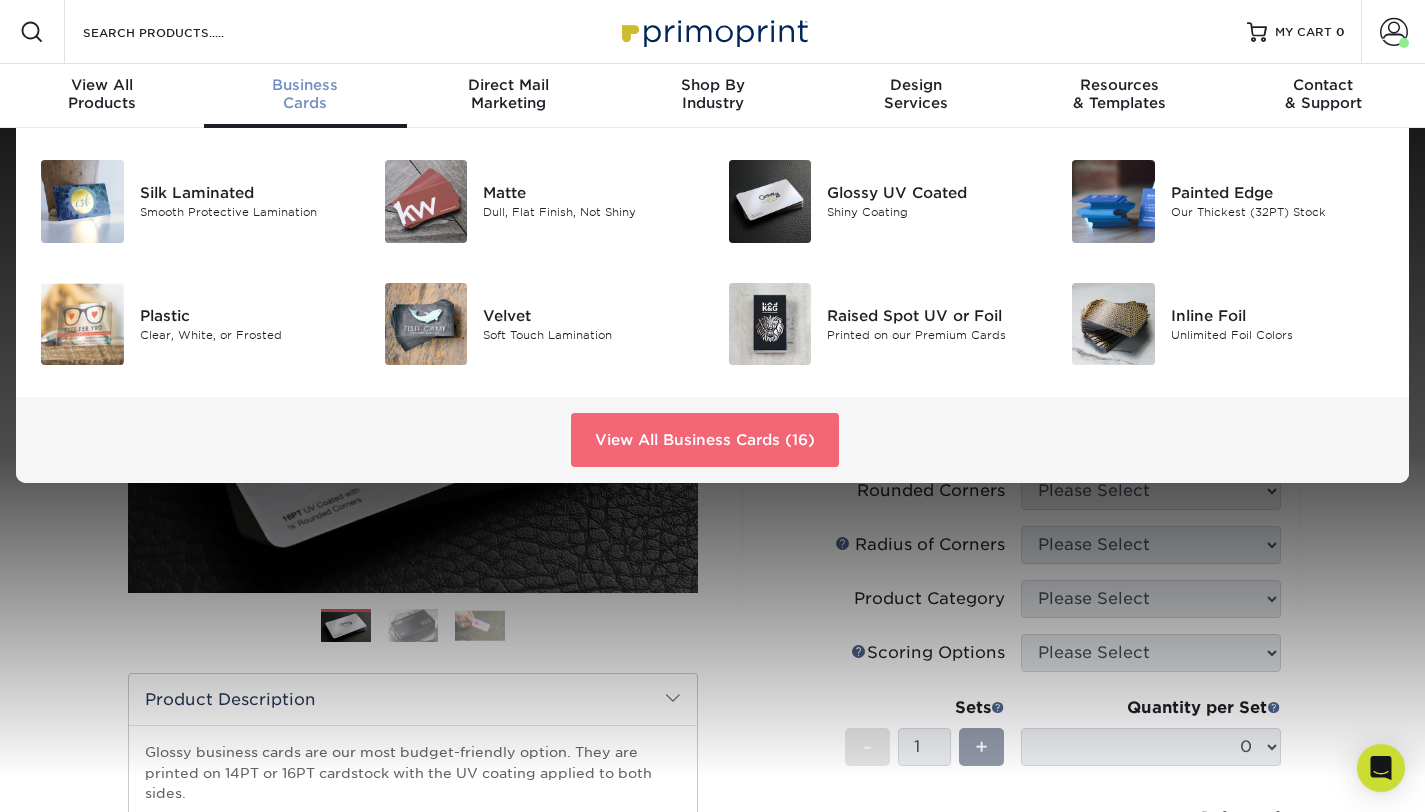 click on "View All Business Cards (16)" at bounding box center (705, 440) 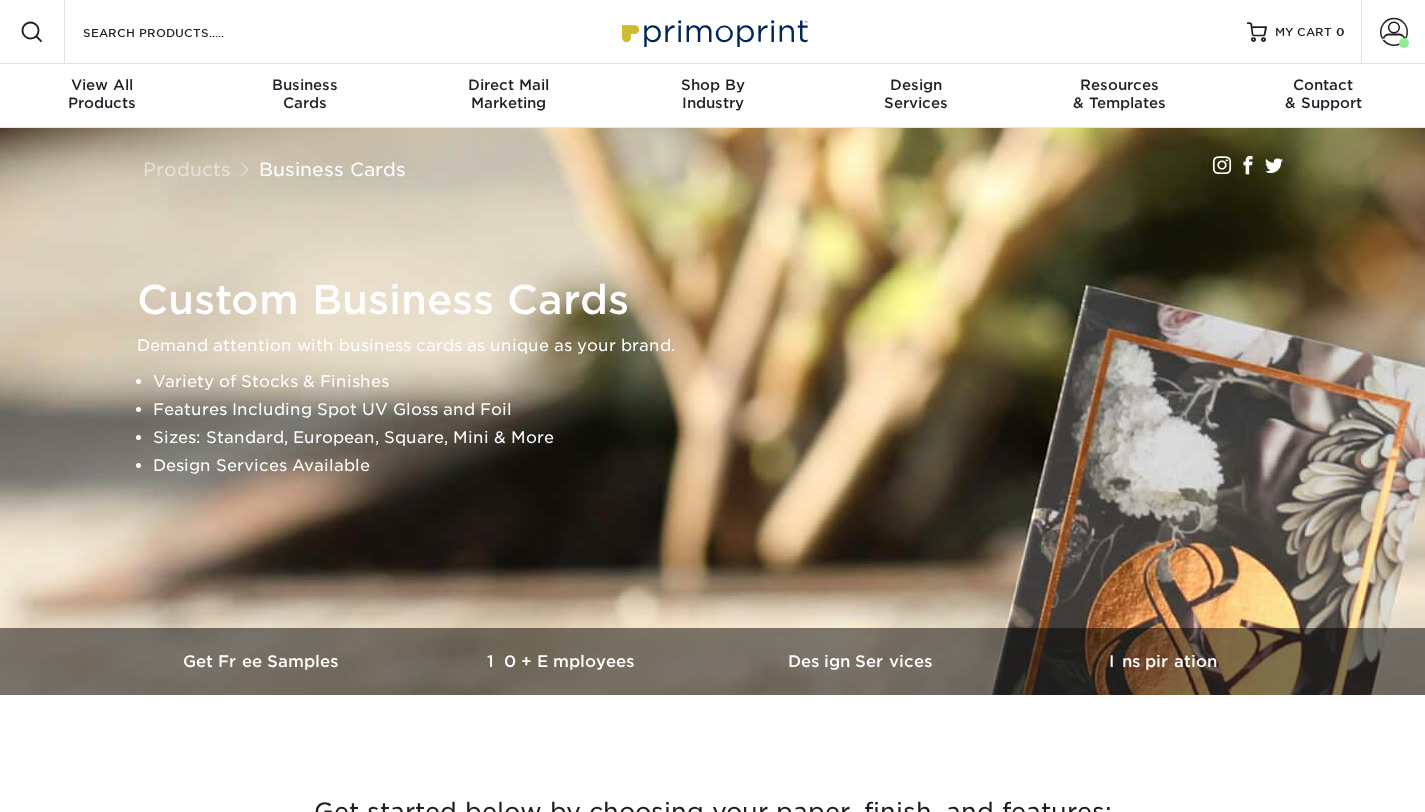 scroll, scrollTop: 0, scrollLeft: 0, axis: both 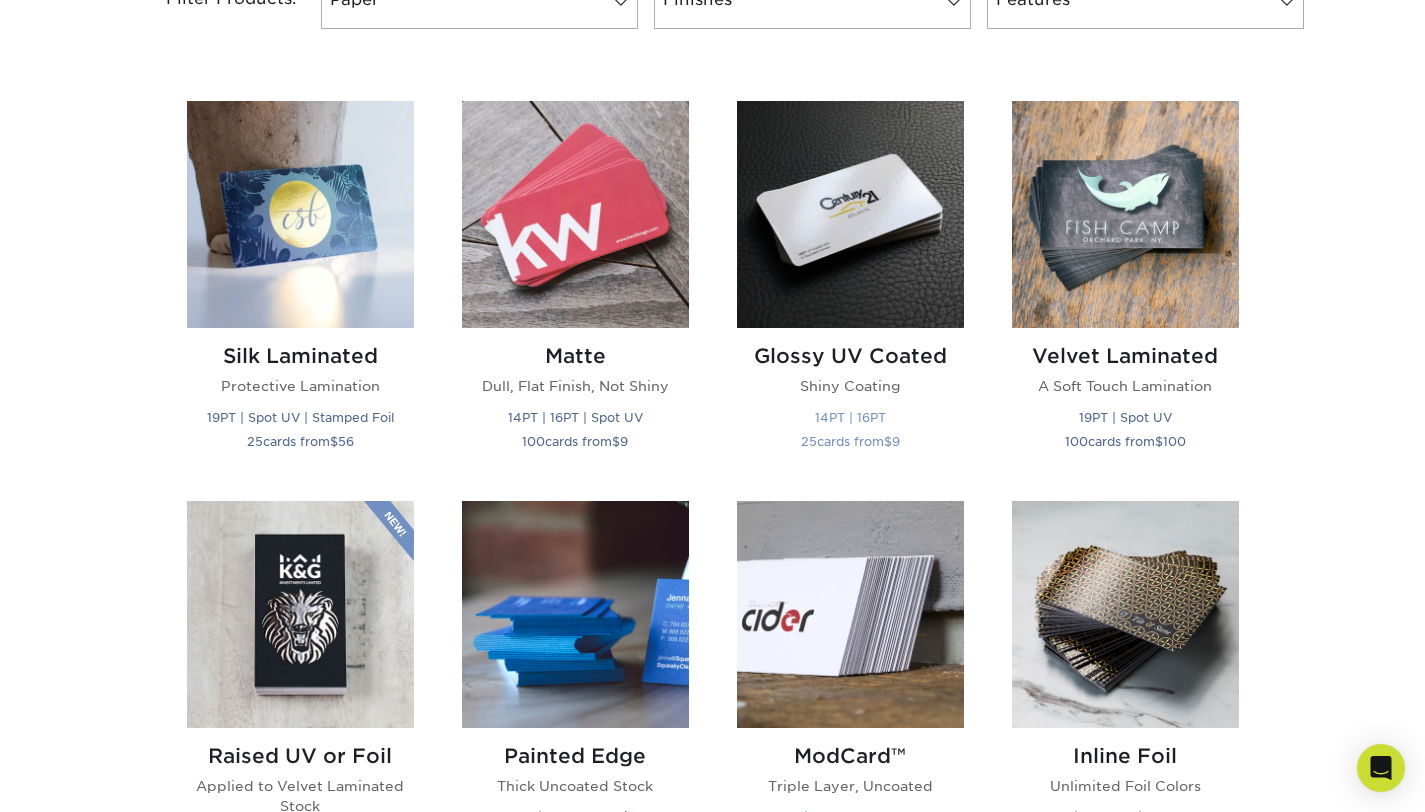click at bounding box center [850, 214] 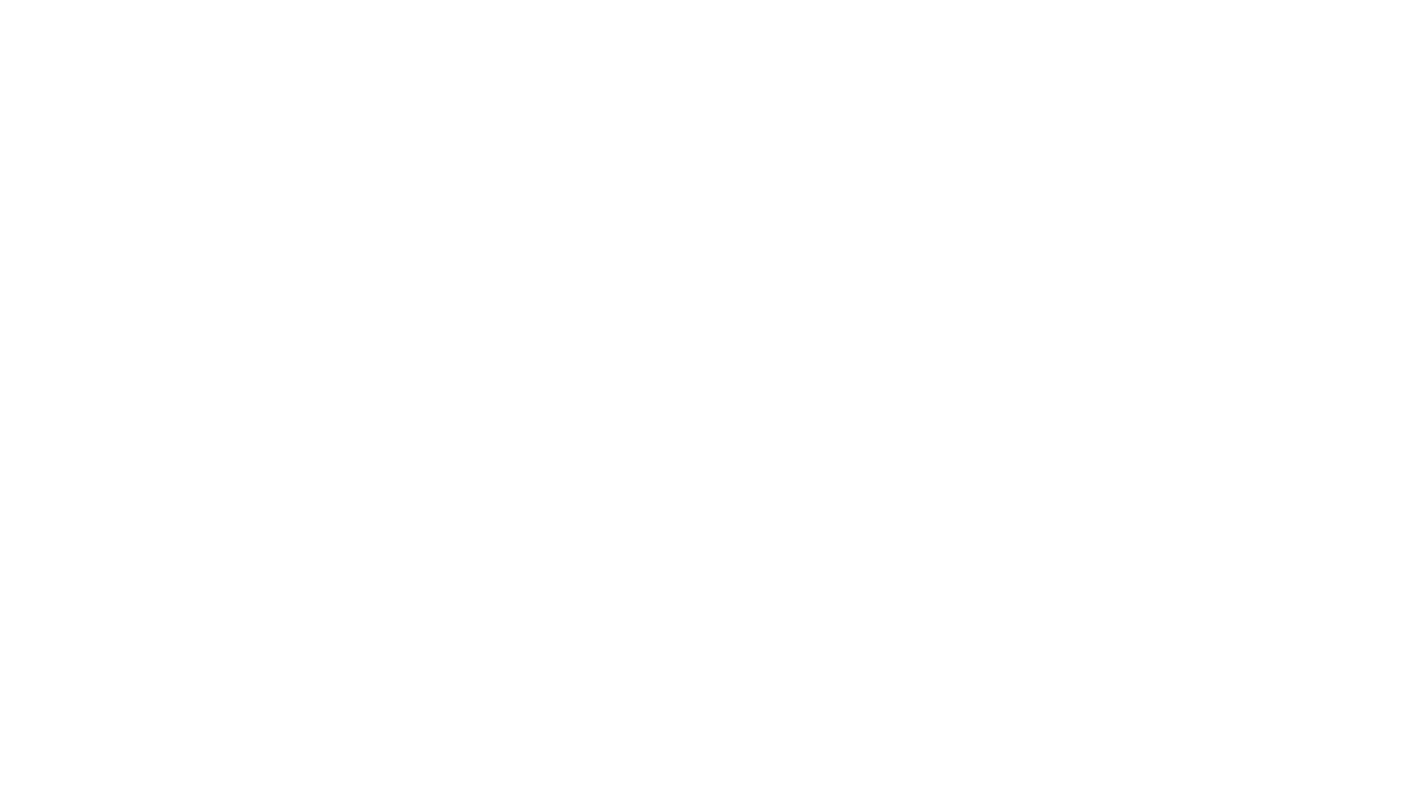 scroll, scrollTop: 0, scrollLeft: 0, axis: both 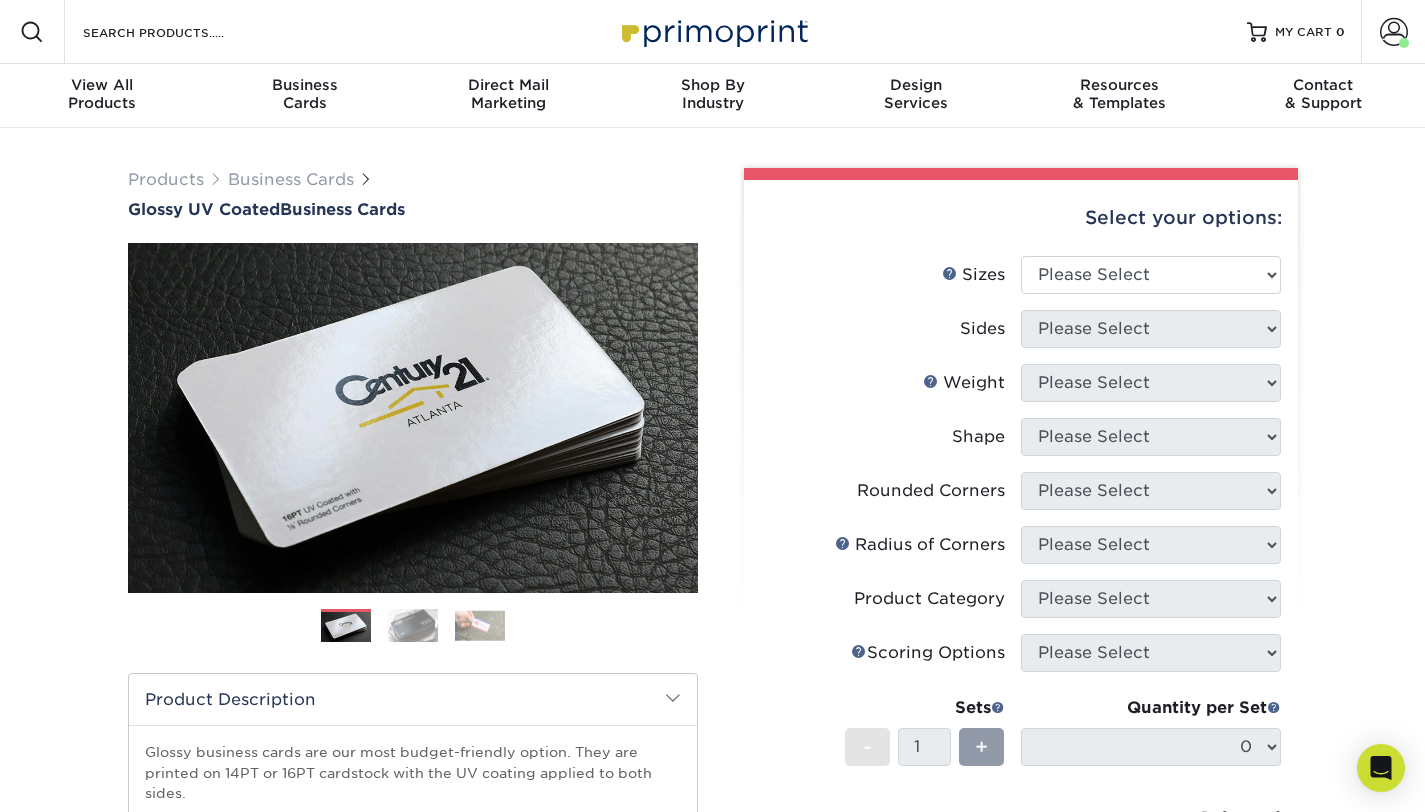 click at bounding box center [713, 31] 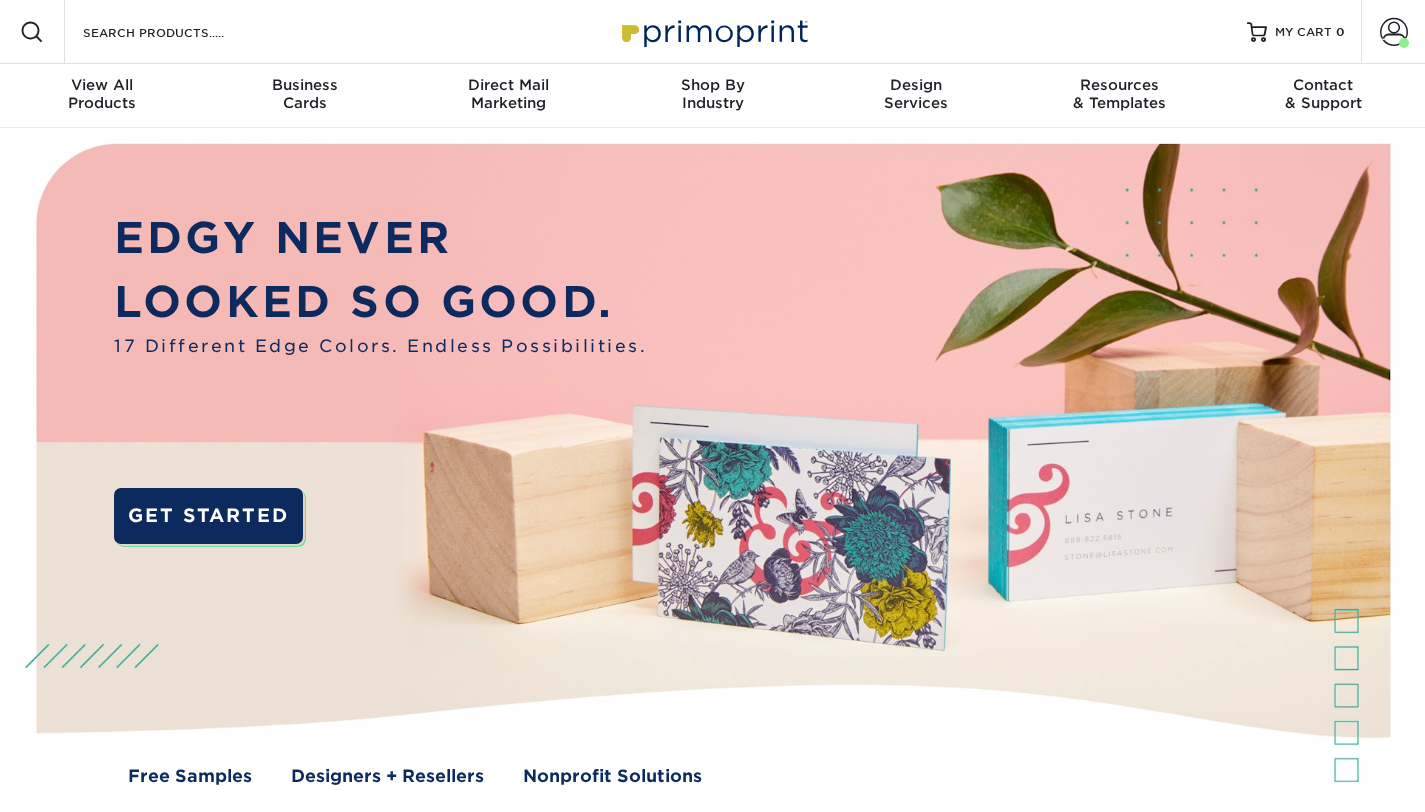 scroll, scrollTop: 0, scrollLeft: 0, axis: both 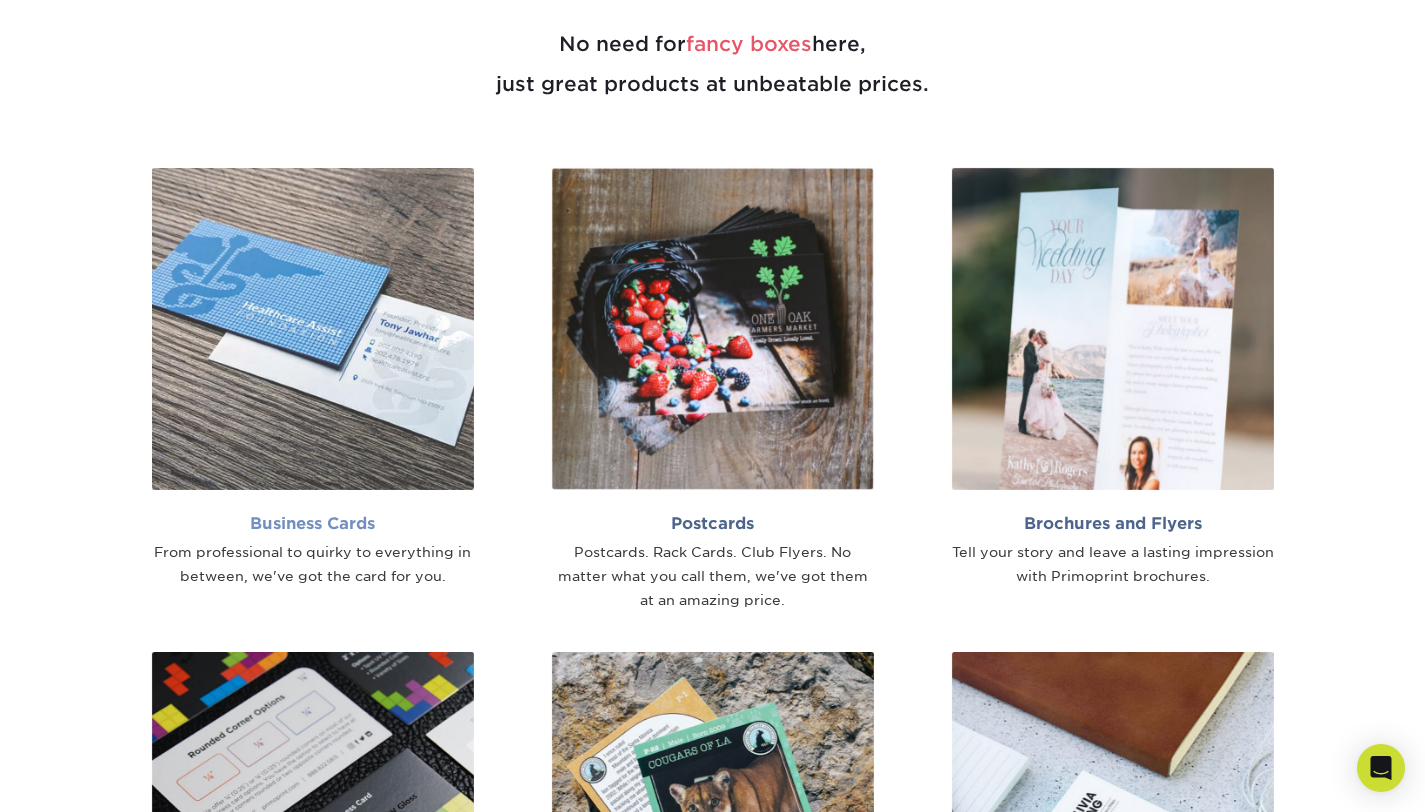click at bounding box center [313, 329] 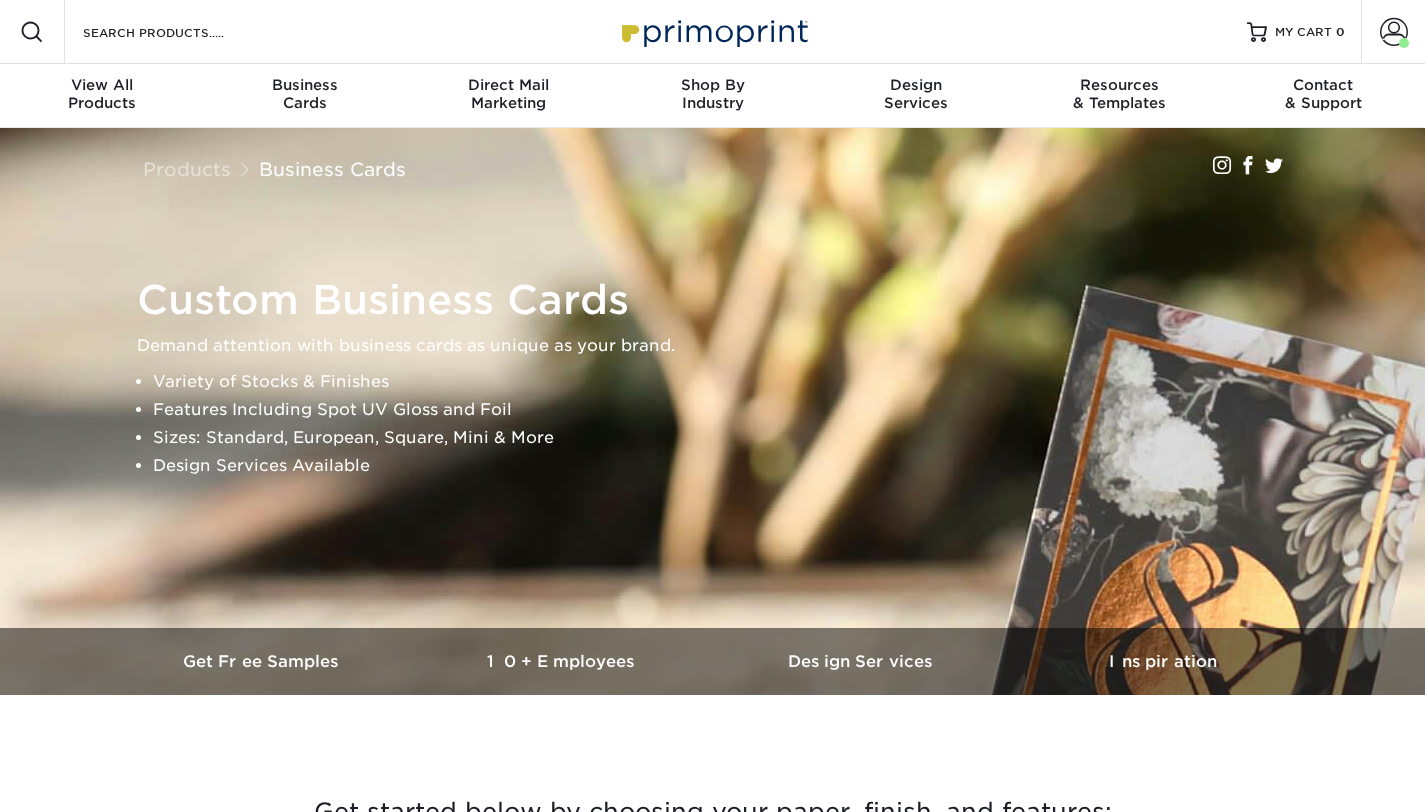 scroll, scrollTop: 0, scrollLeft: 0, axis: both 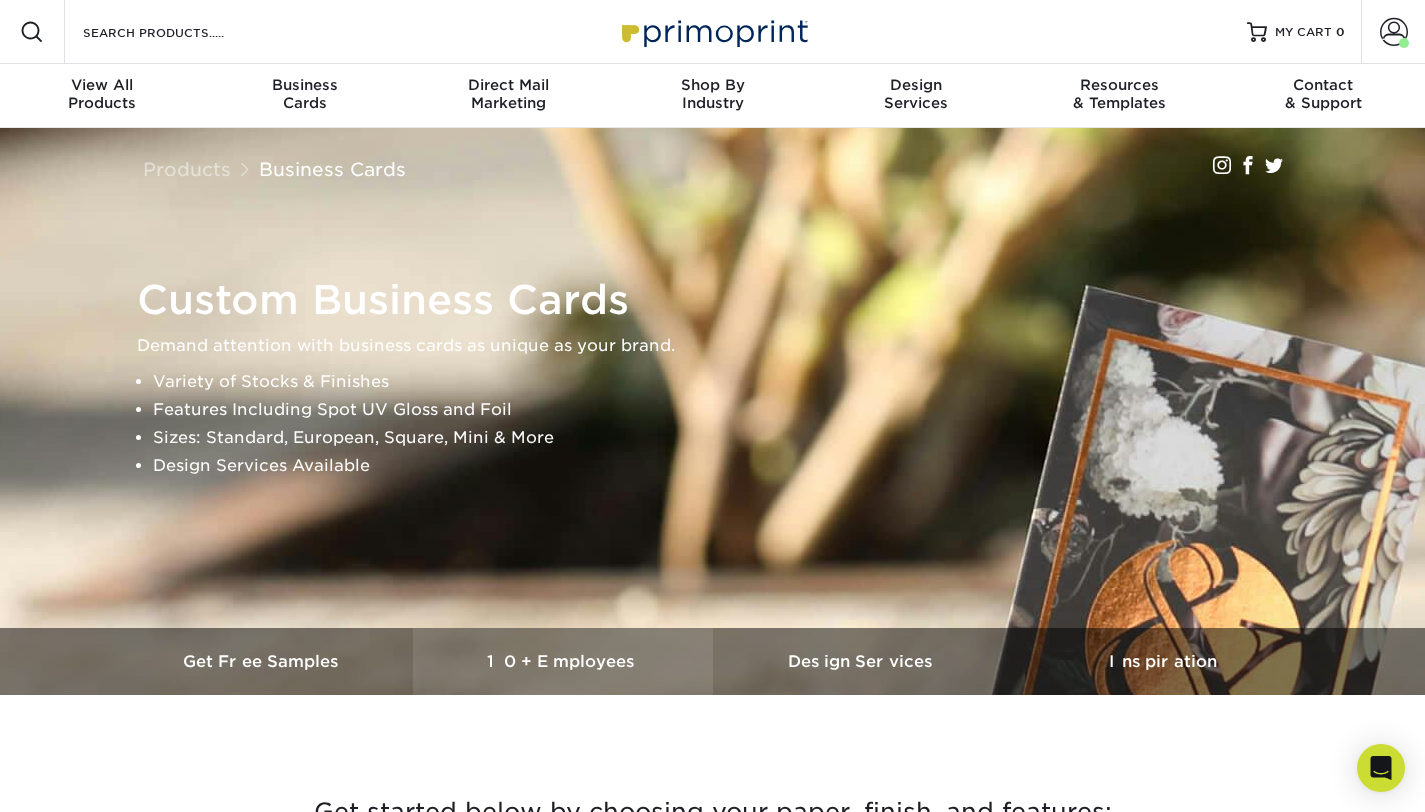 click on "10+ Employees" at bounding box center [563, 661] 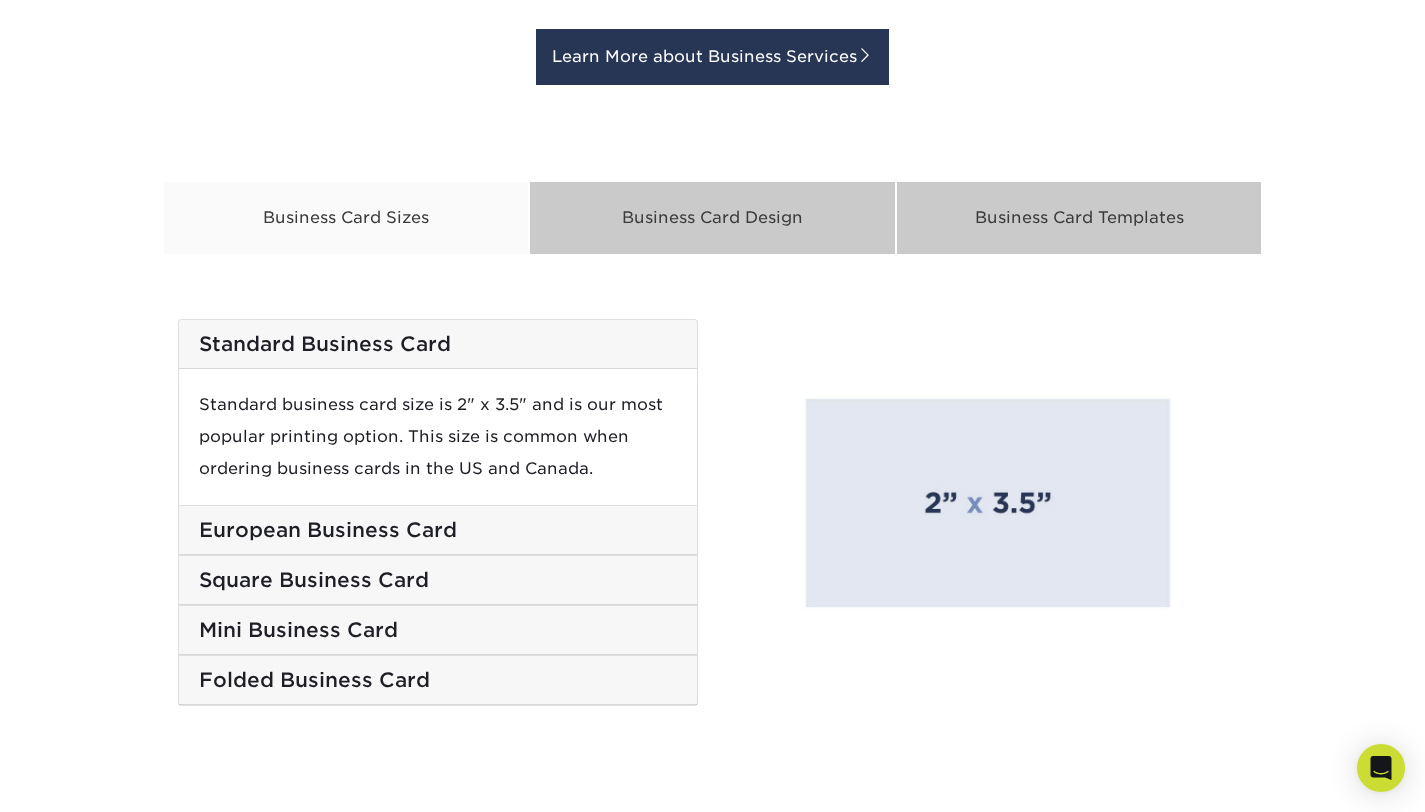 scroll, scrollTop: 3174, scrollLeft: 0, axis: vertical 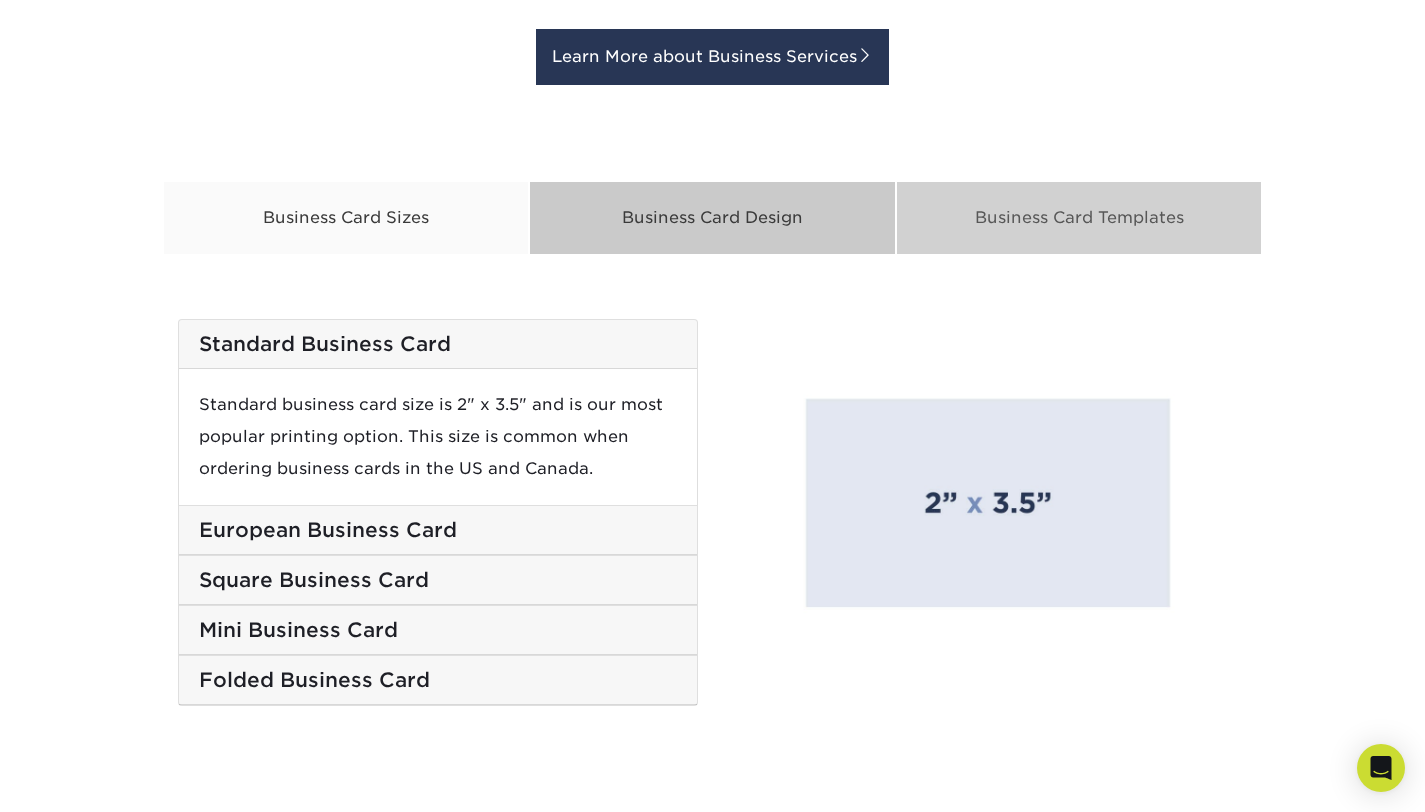 click on "Business Card Templates" at bounding box center (1079, 218) 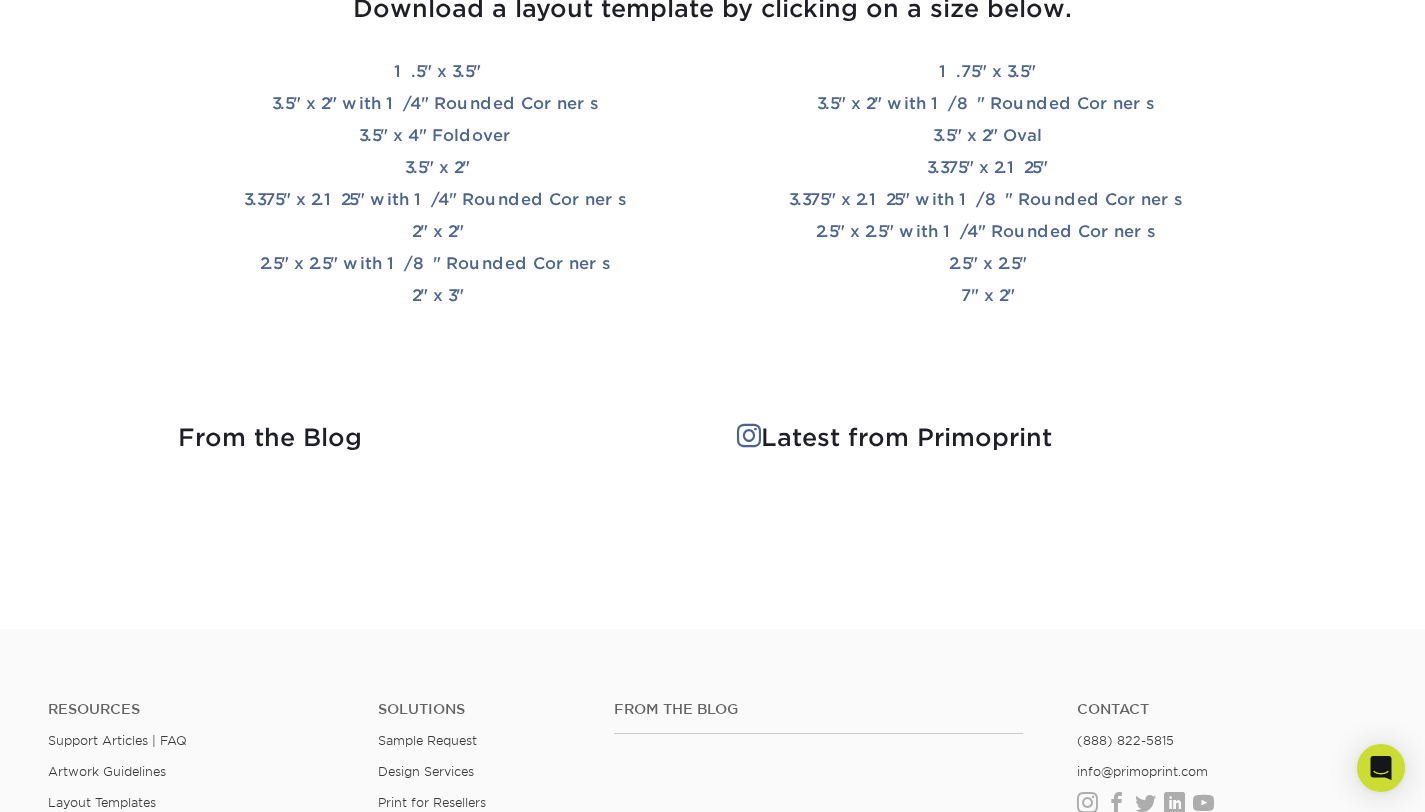 scroll, scrollTop: 3127, scrollLeft: 0, axis: vertical 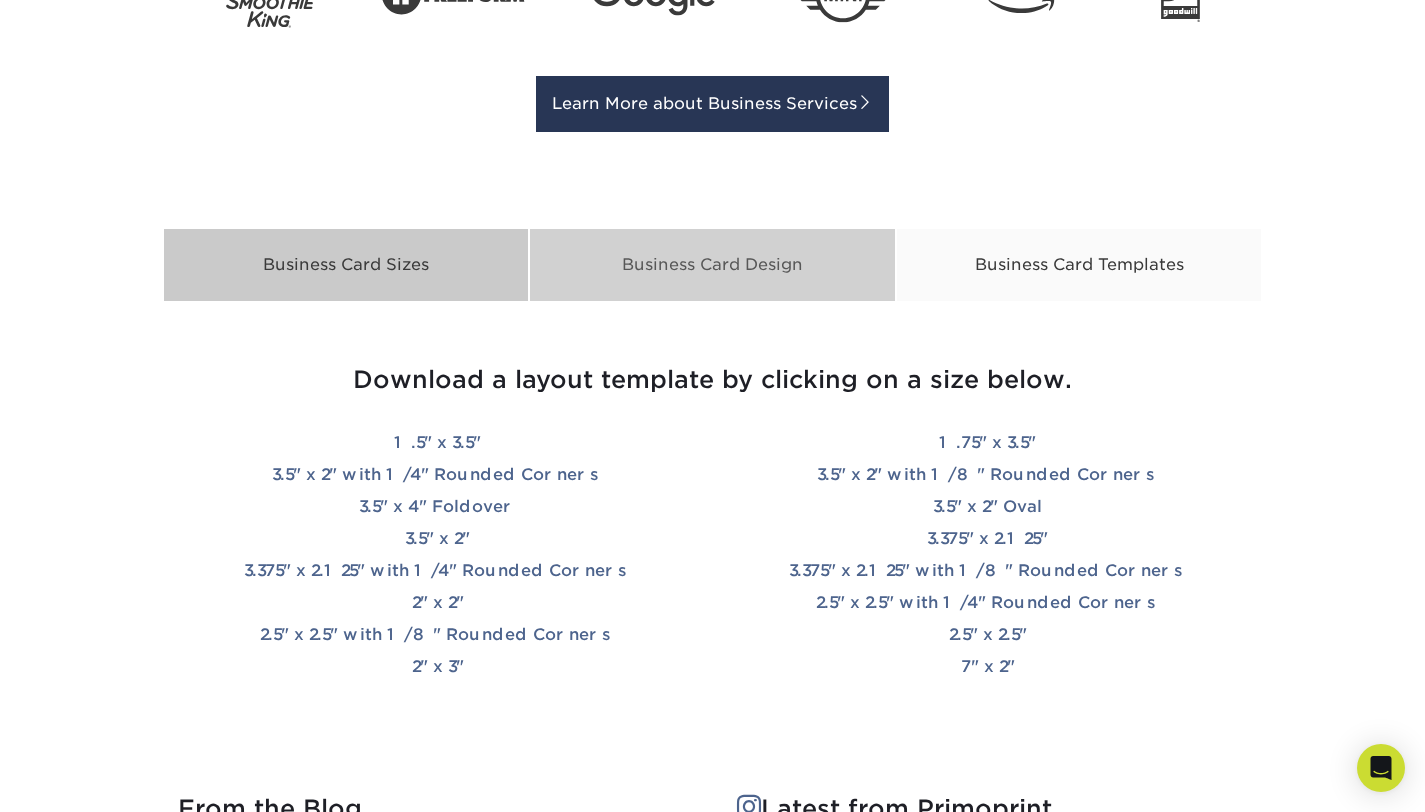 click on "Business Card Design" at bounding box center (712, 265) 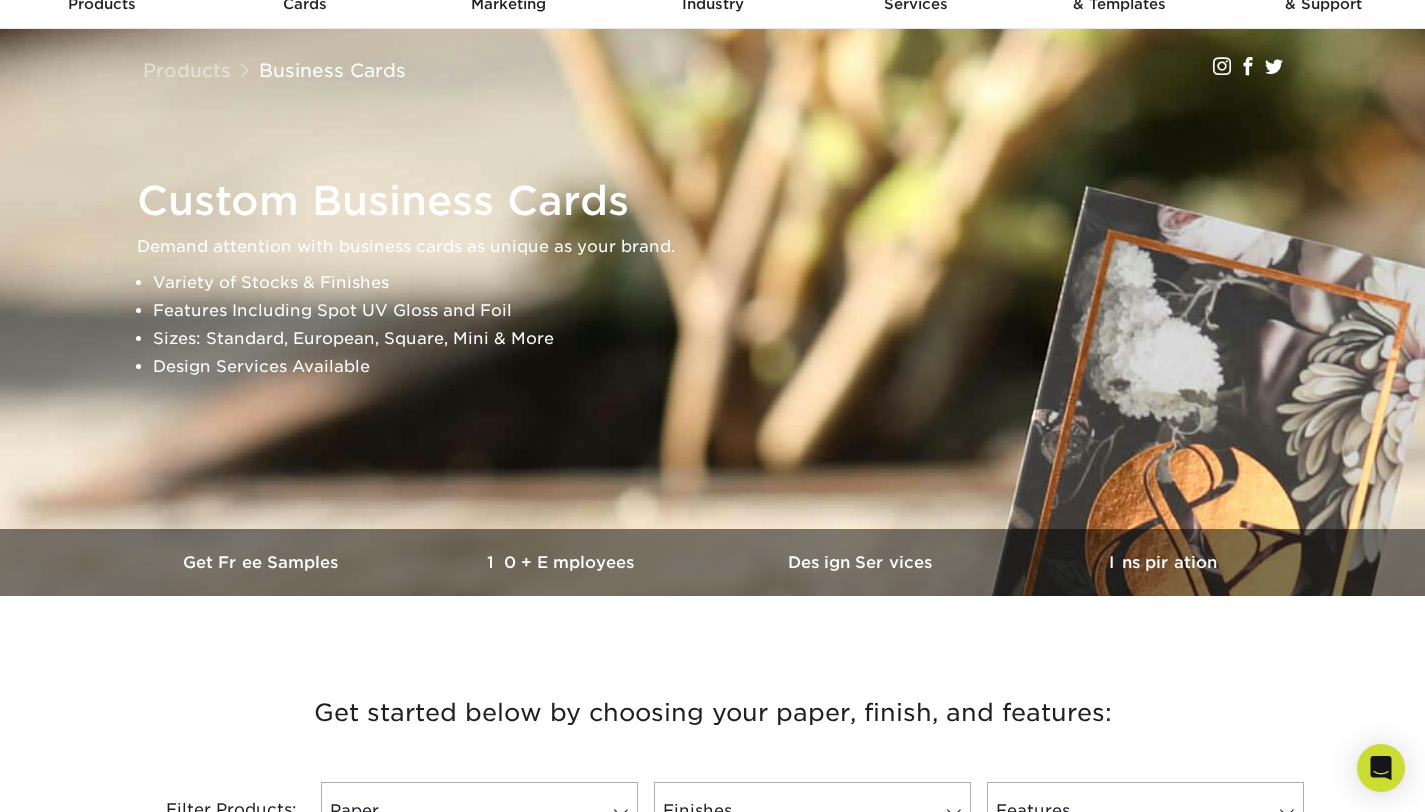 scroll, scrollTop: 0, scrollLeft: 0, axis: both 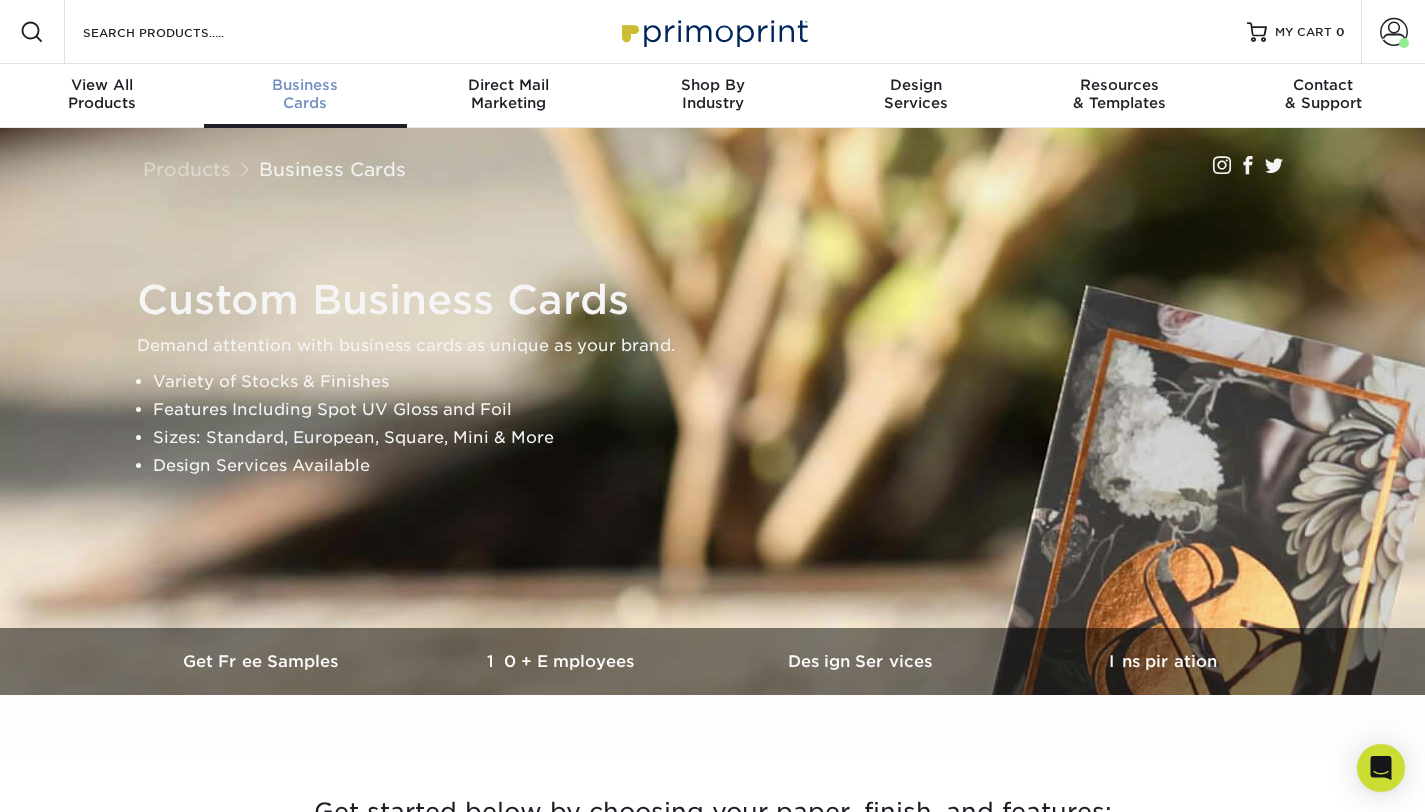 click on "Business" at bounding box center (306, 85) 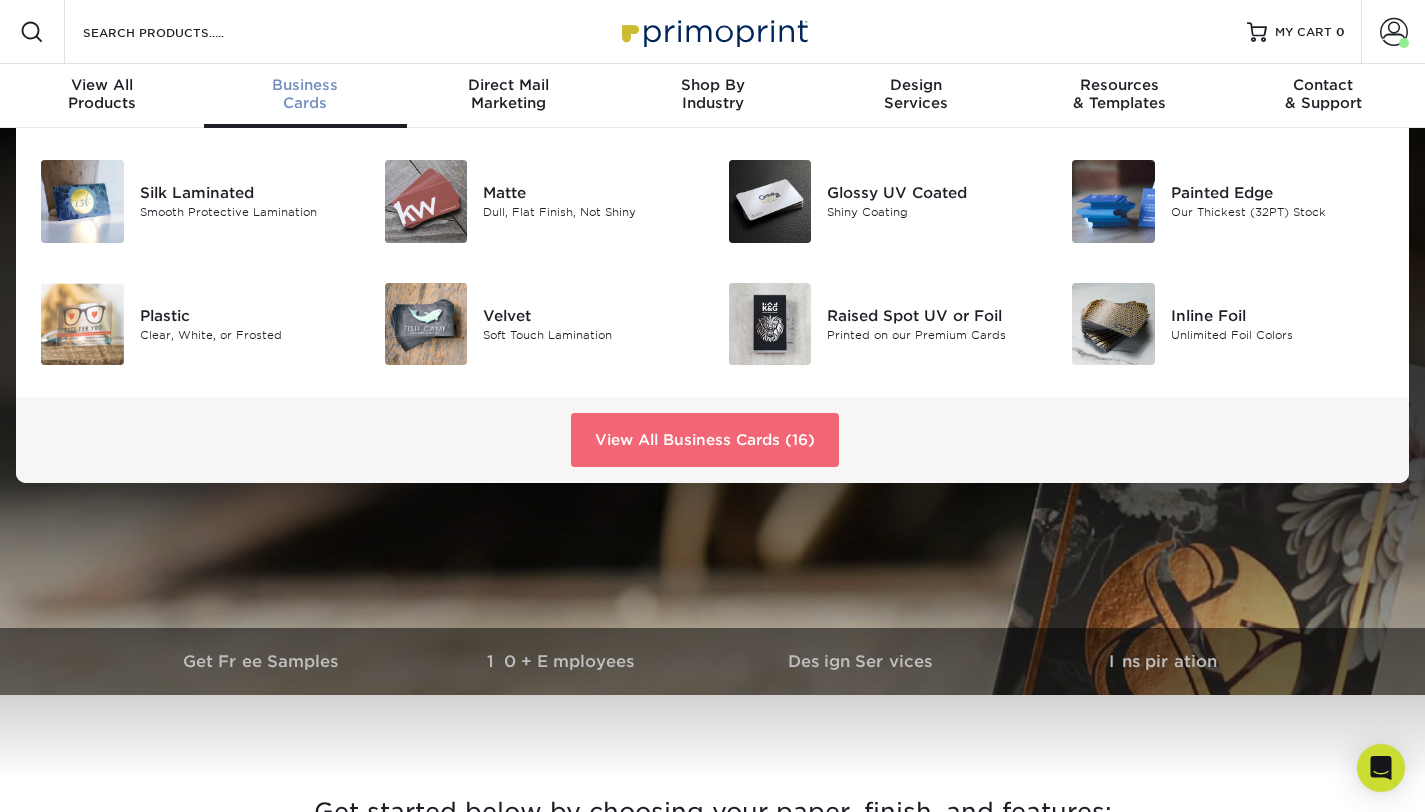 click on "View All Business Cards (16)" at bounding box center (705, 440) 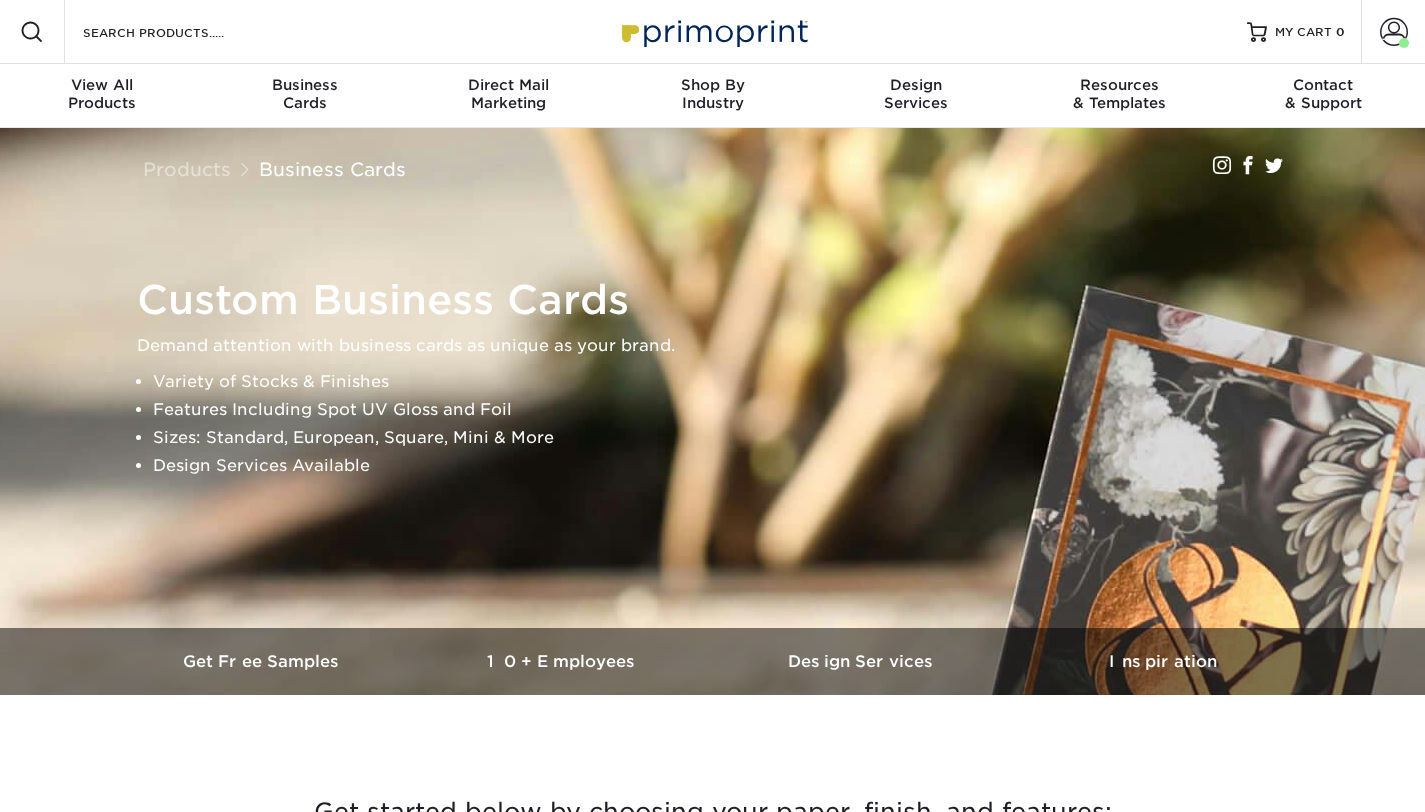 scroll, scrollTop: 0, scrollLeft: 0, axis: both 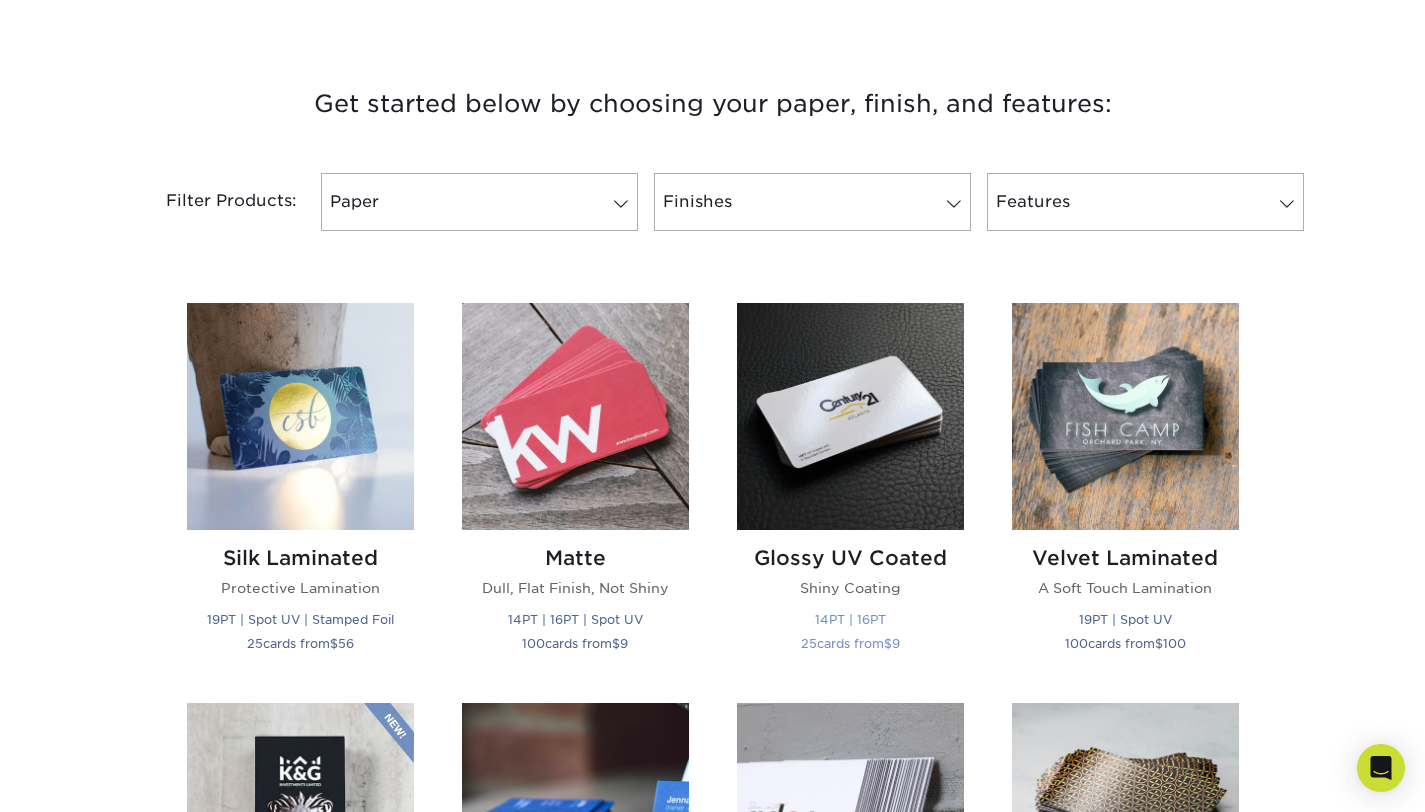 click on "Glossy UV Coated" at bounding box center (850, 558) 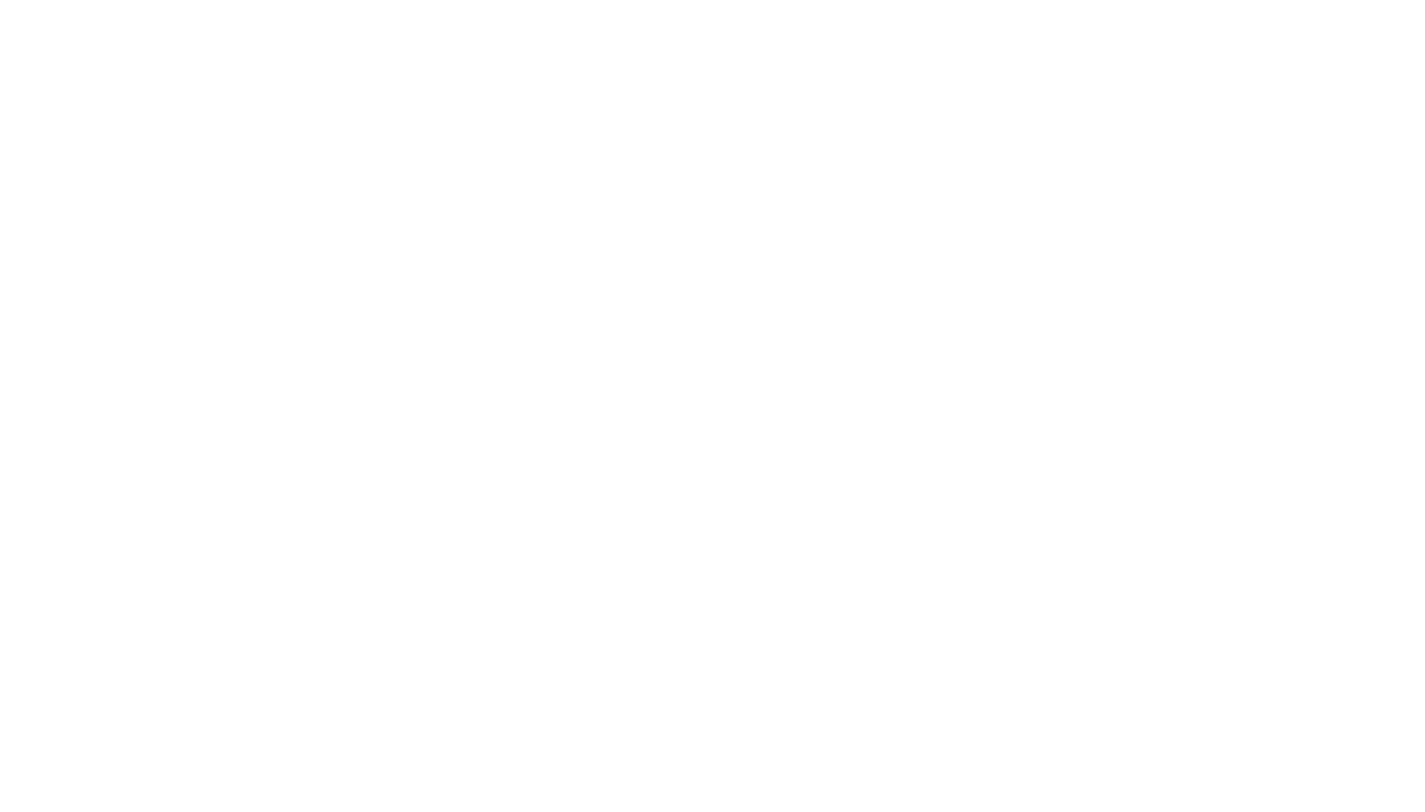 scroll, scrollTop: 0, scrollLeft: 0, axis: both 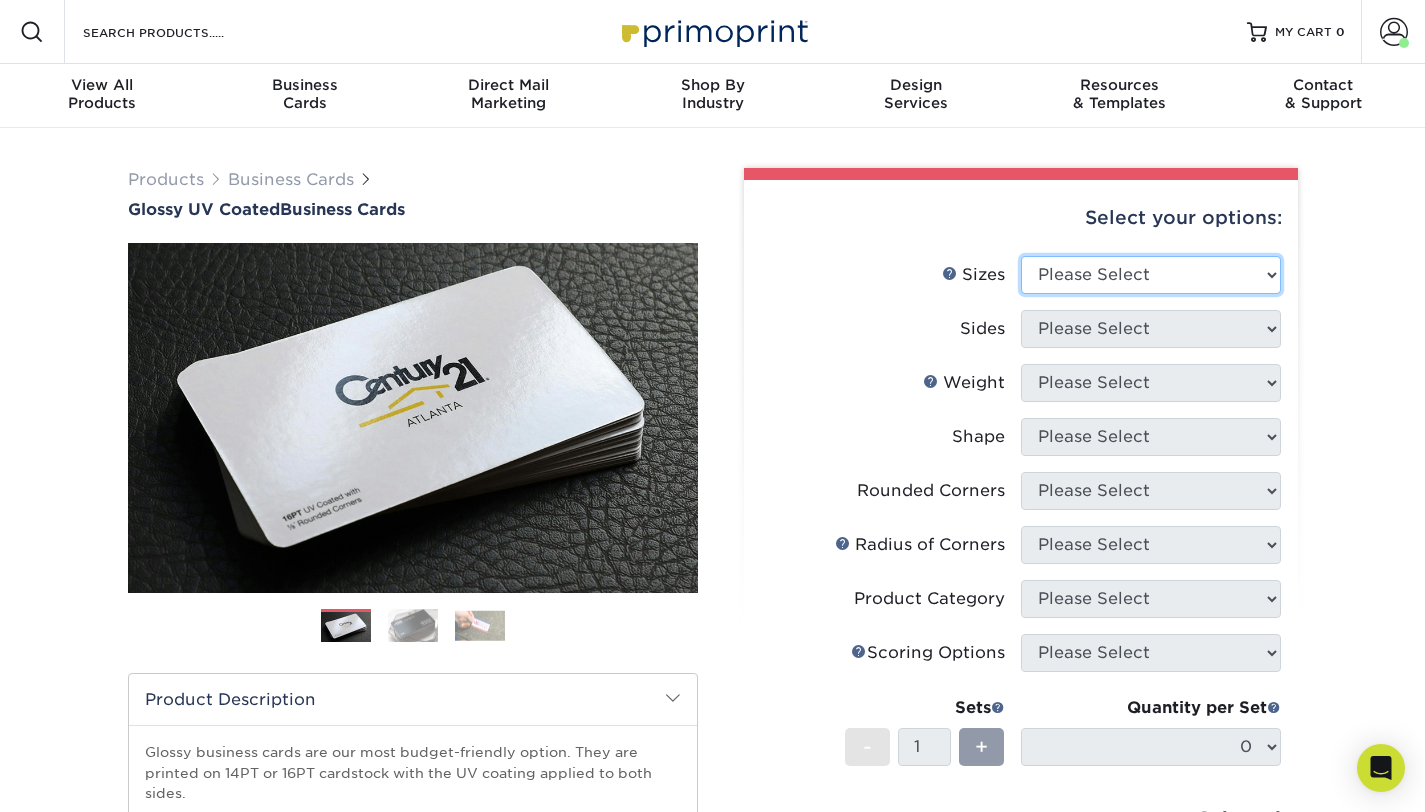 click on "Please Select
1.5" x 3.5"  - Mini
1.75" x 3.5" - Mini
2" x 2" - Square
2" x 3" - Mini
2" x 3.5" - Standard
2" x 7" - Foldover Card
2.125" x 3.375" - European
2.5" x 2.5" - Square 3.5" x 4" - Foldover Card" at bounding box center [1151, 275] 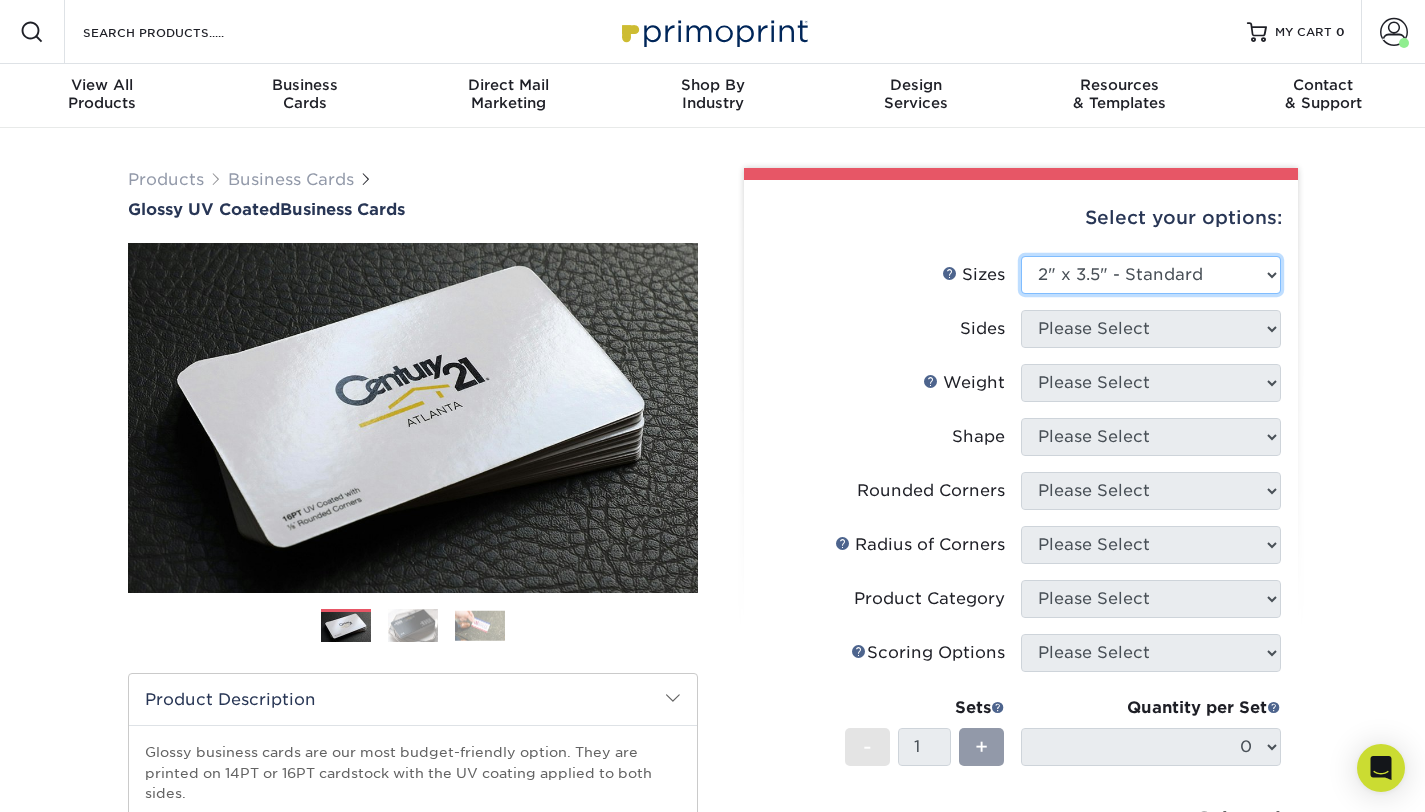 click on "Please Select
1.5" x 3.5"  - Mini
1.75" x 3.5" - Mini
2" x 2" - Square
2" x 3" - Mini
2" x 3.5" - Standard
2" x 7" - Foldover Card
2.125" x 3.375" - European
2.5" x 2.5" - Square 3.5" x 4" - Foldover Card" at bounding box center (1151, 275) 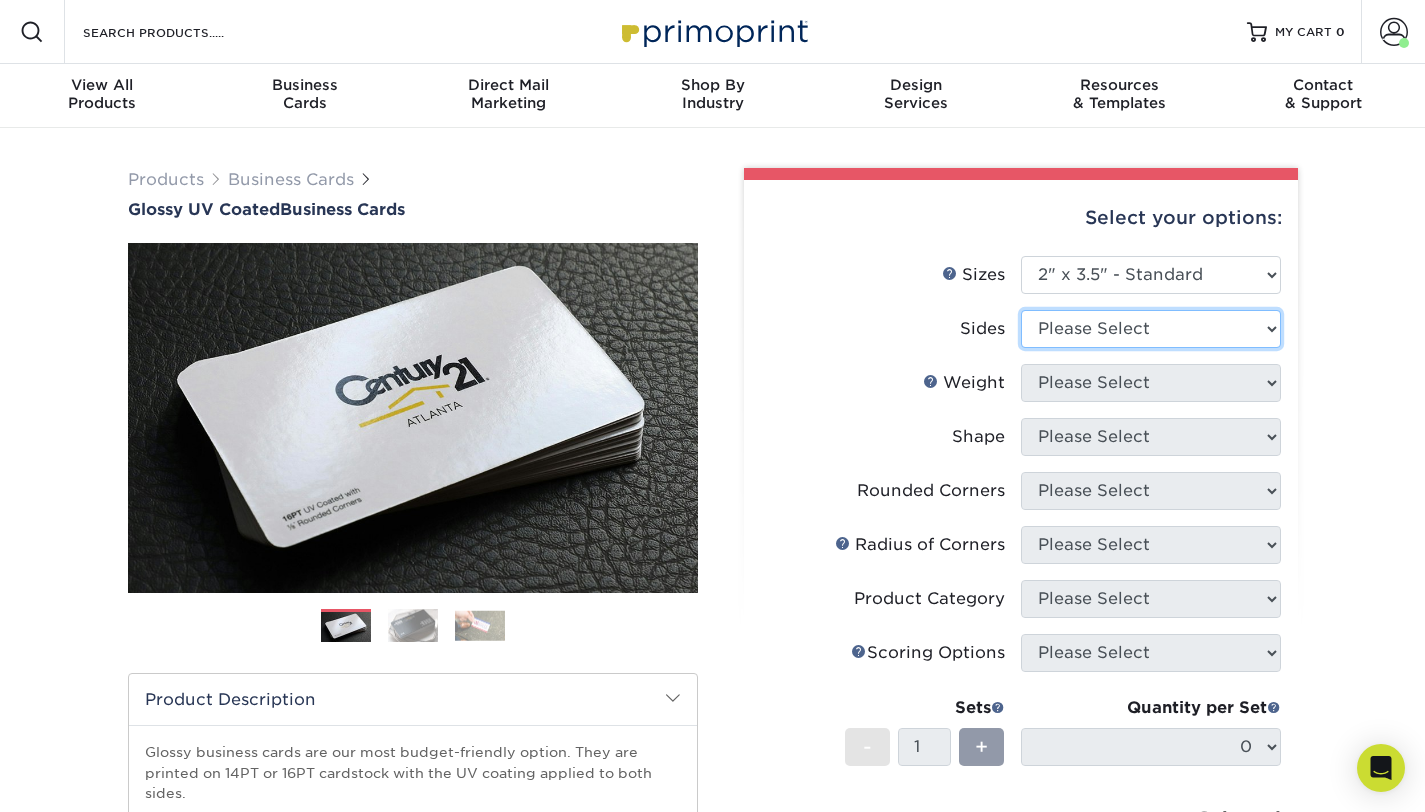 click on "Please Select Print Both Sides Print Front Only" at bounding box center [1151, 329] 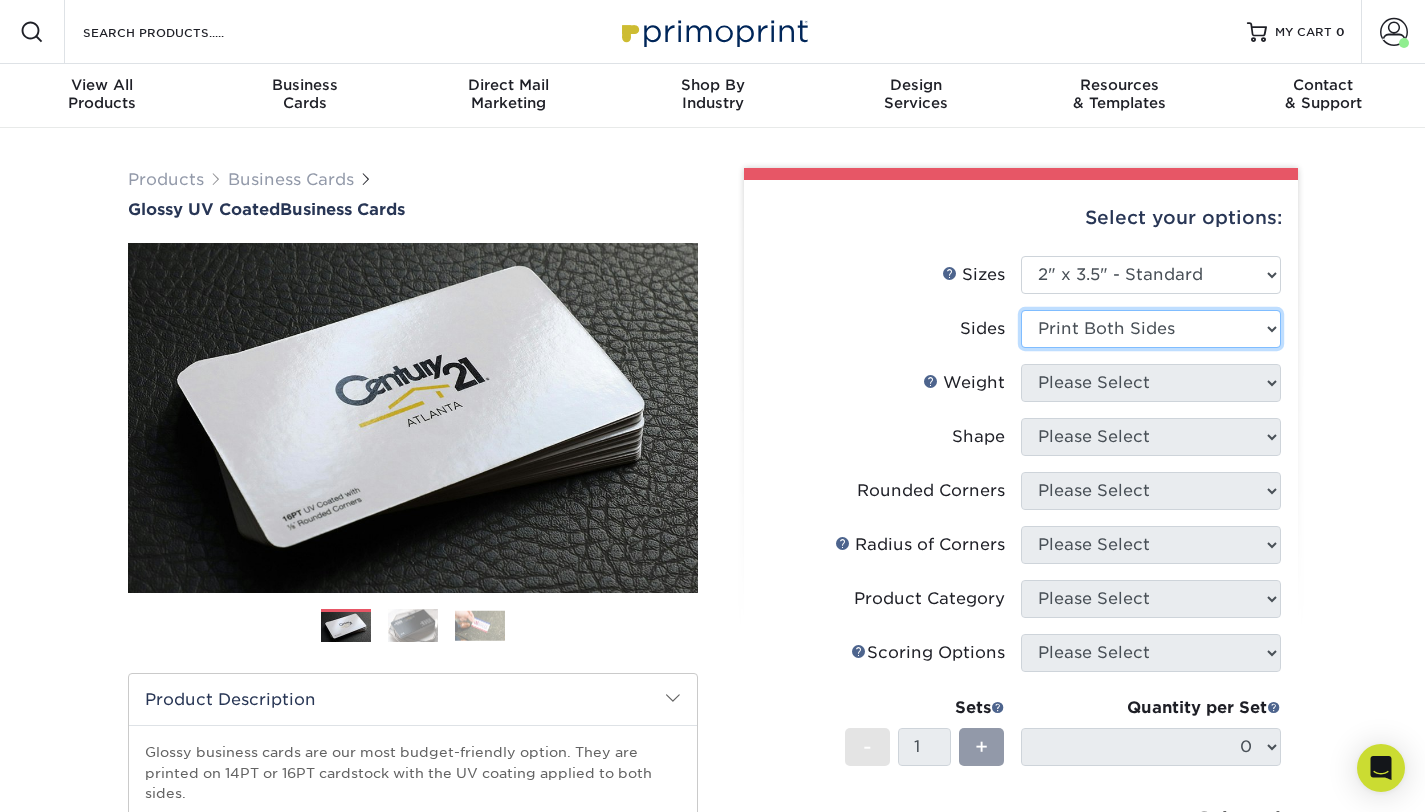 click on "Please Select Print Both Sides Print Front Only" at bounding box center [1151, 329] 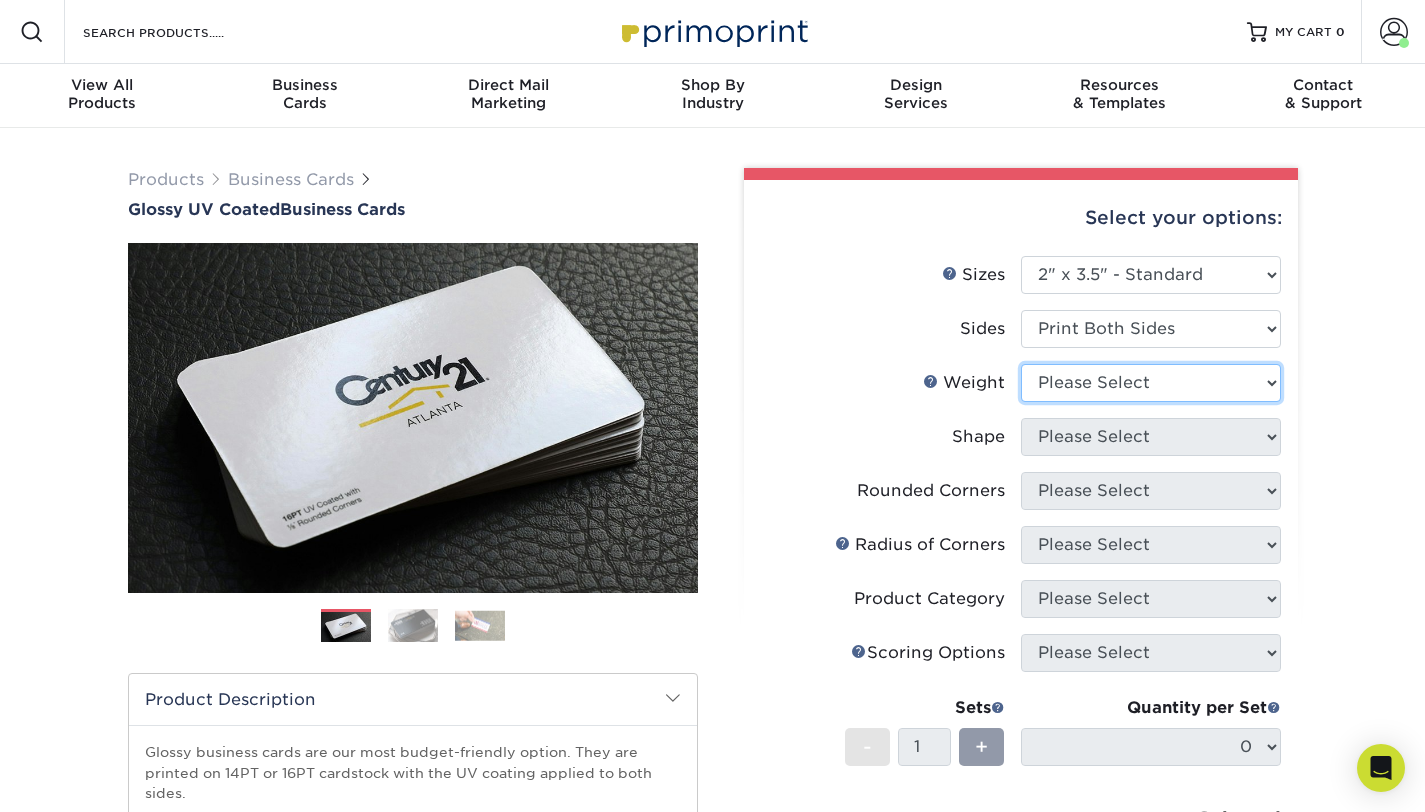 click on "Please Select 16PT 14PT" at bounding box center [1151, 383] 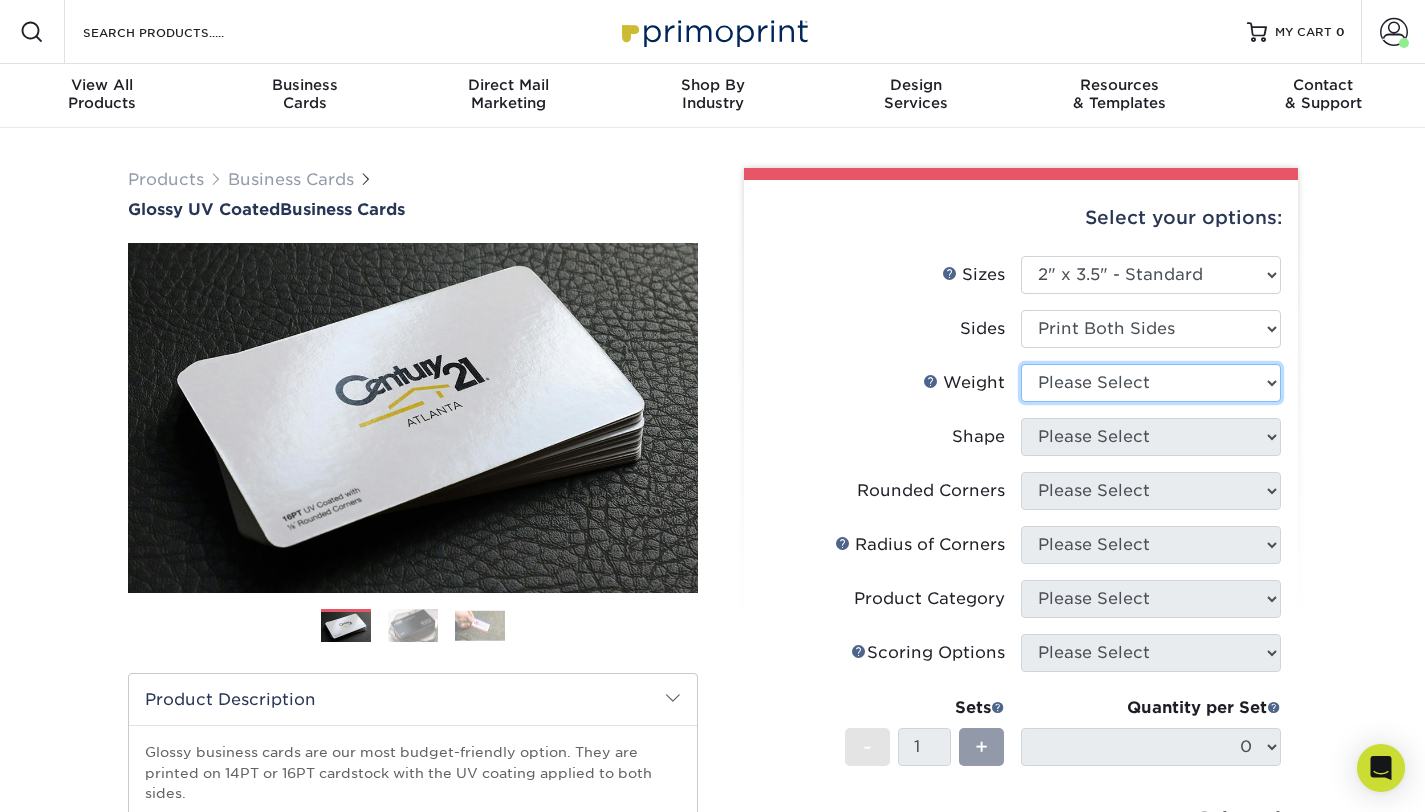 select on "14PT" 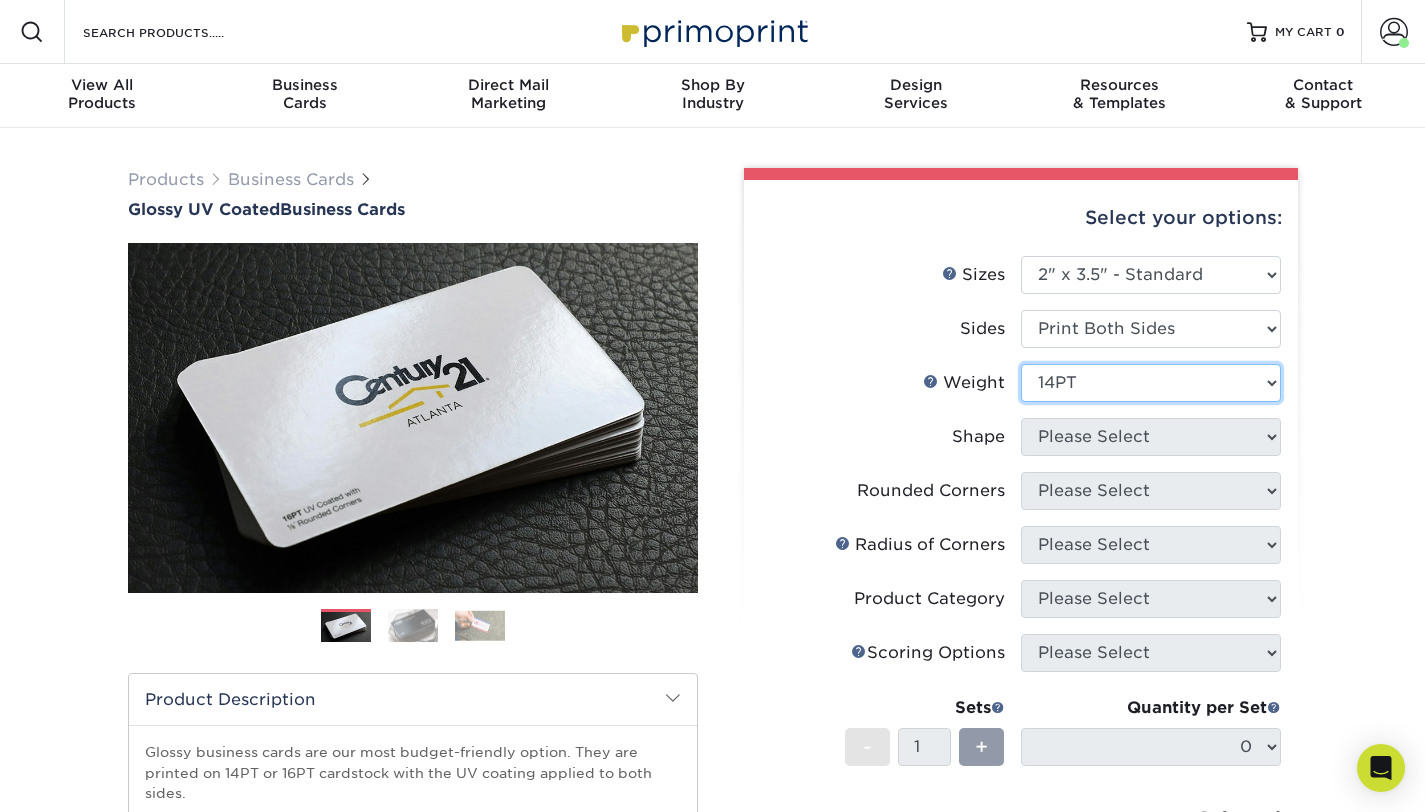 click on "Please Select 16PT 14PT" at bounding box center (1151, 383) 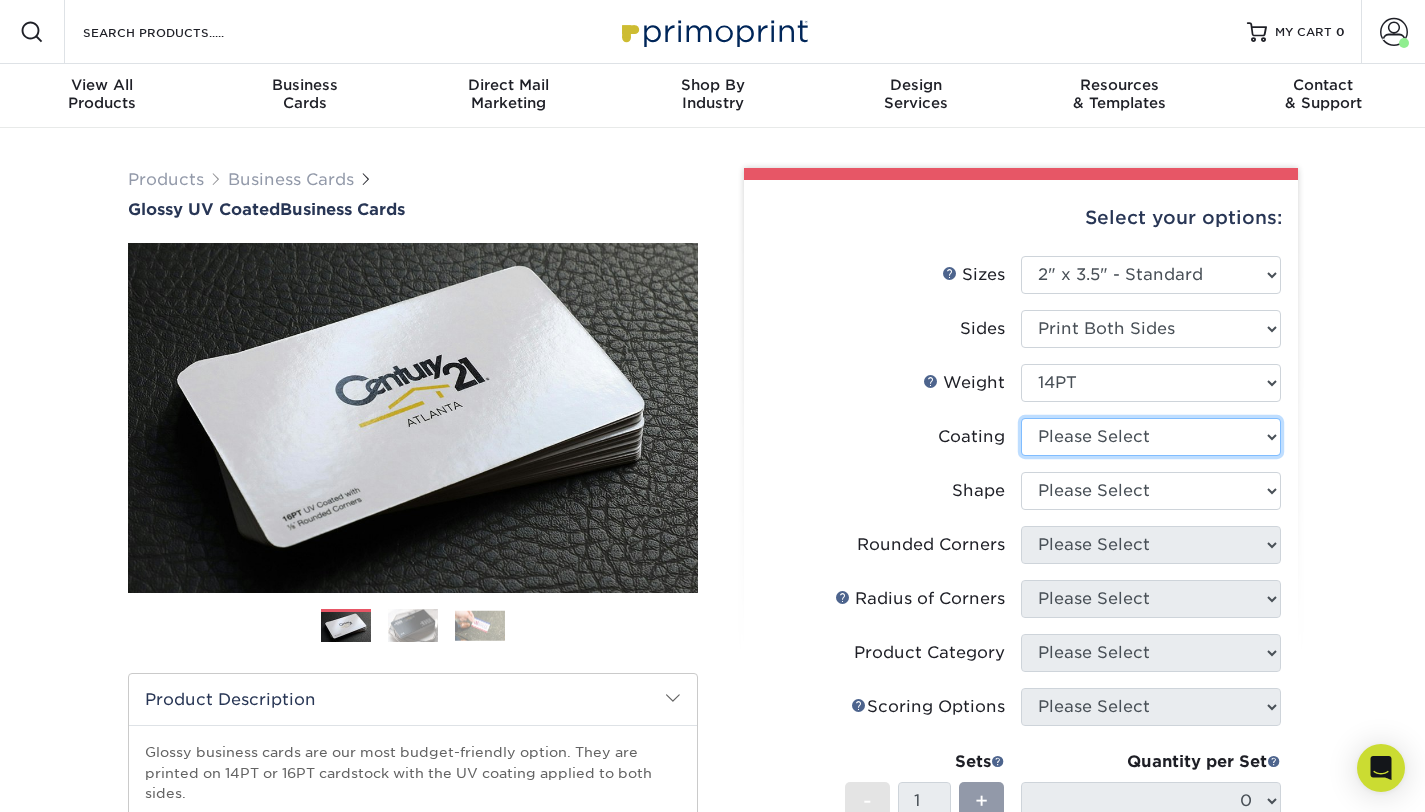 click at bounding box center (1151, 437) 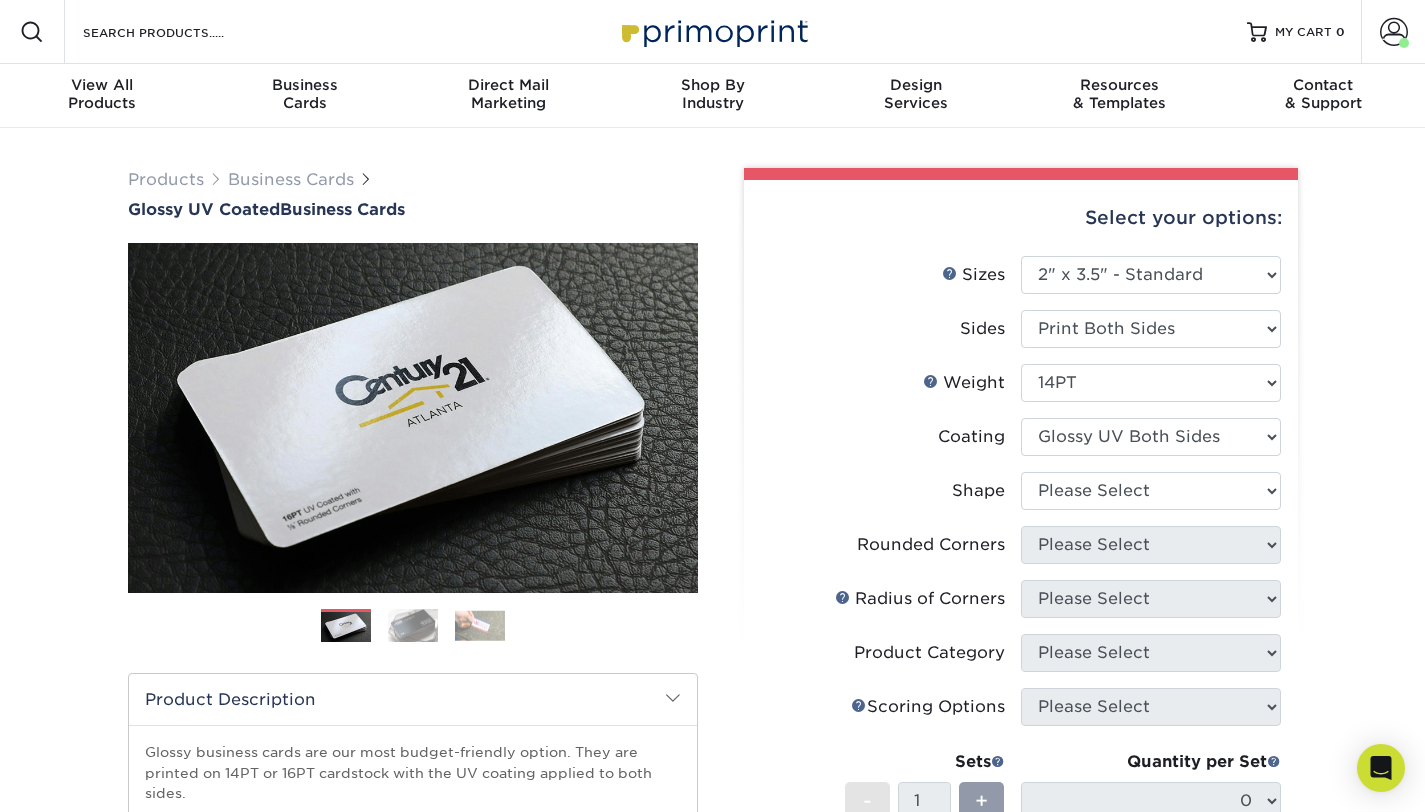 click at bounding box center [1151, 437] 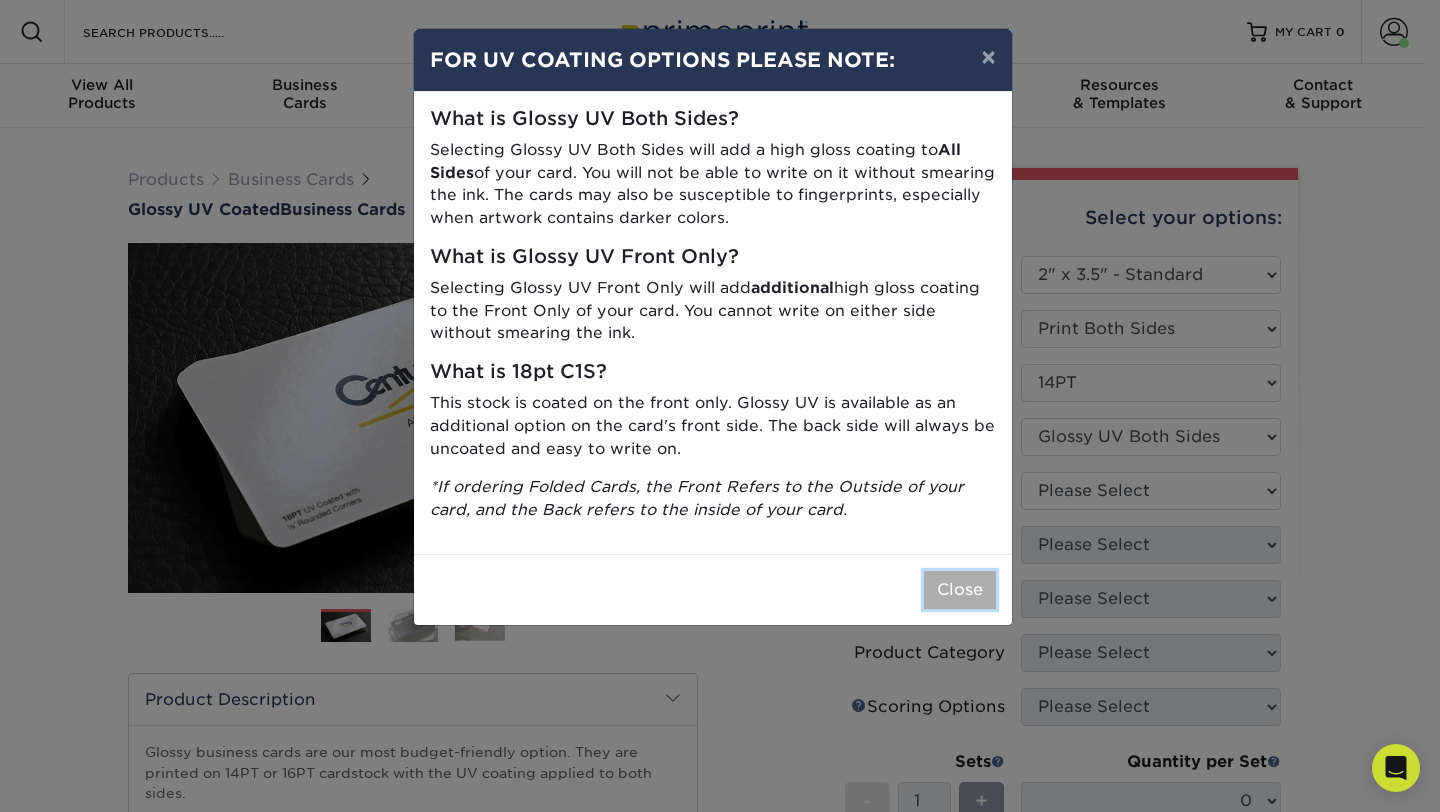 click on "Close" at bounding box center [960, 590] 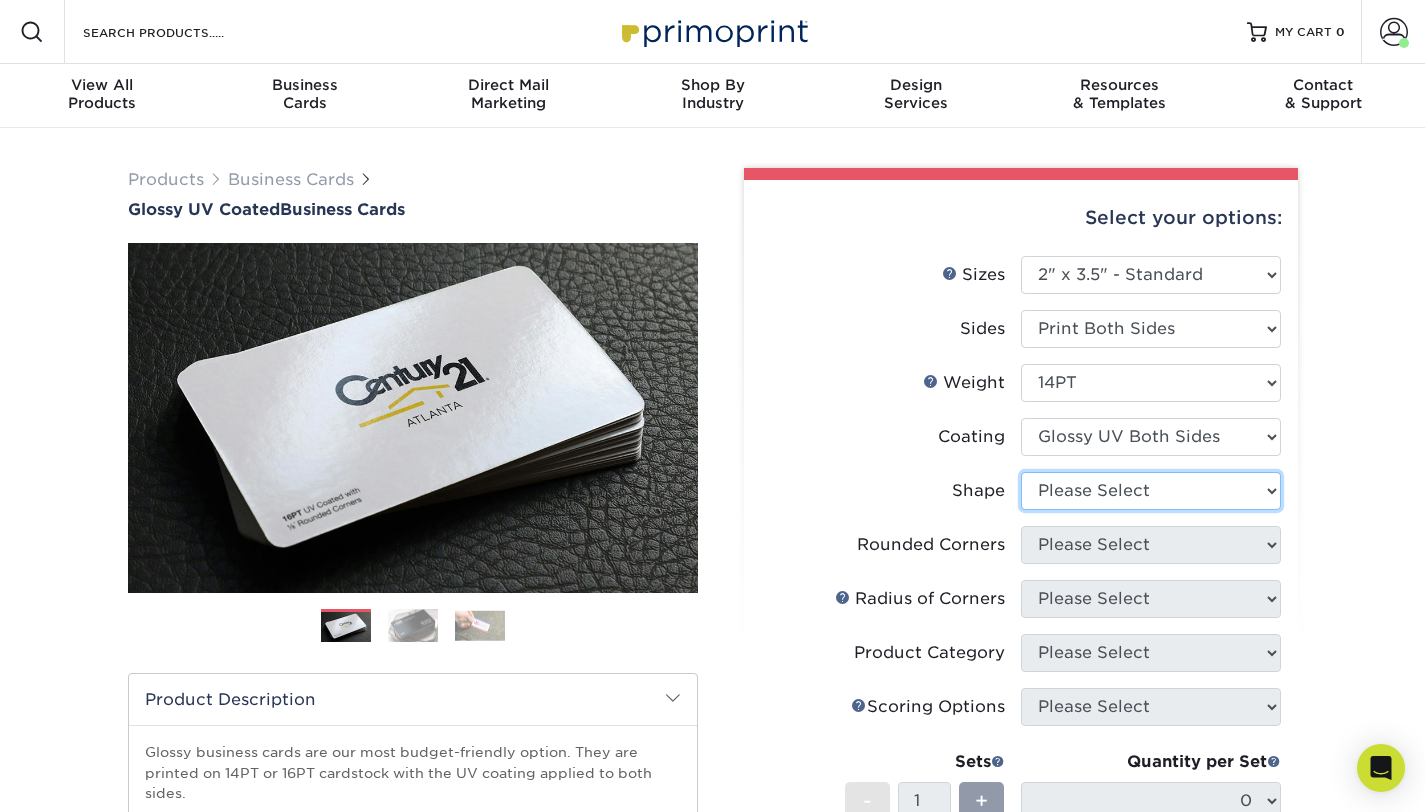 click on "Please Select Standard" at bounding box center [1151, 491] 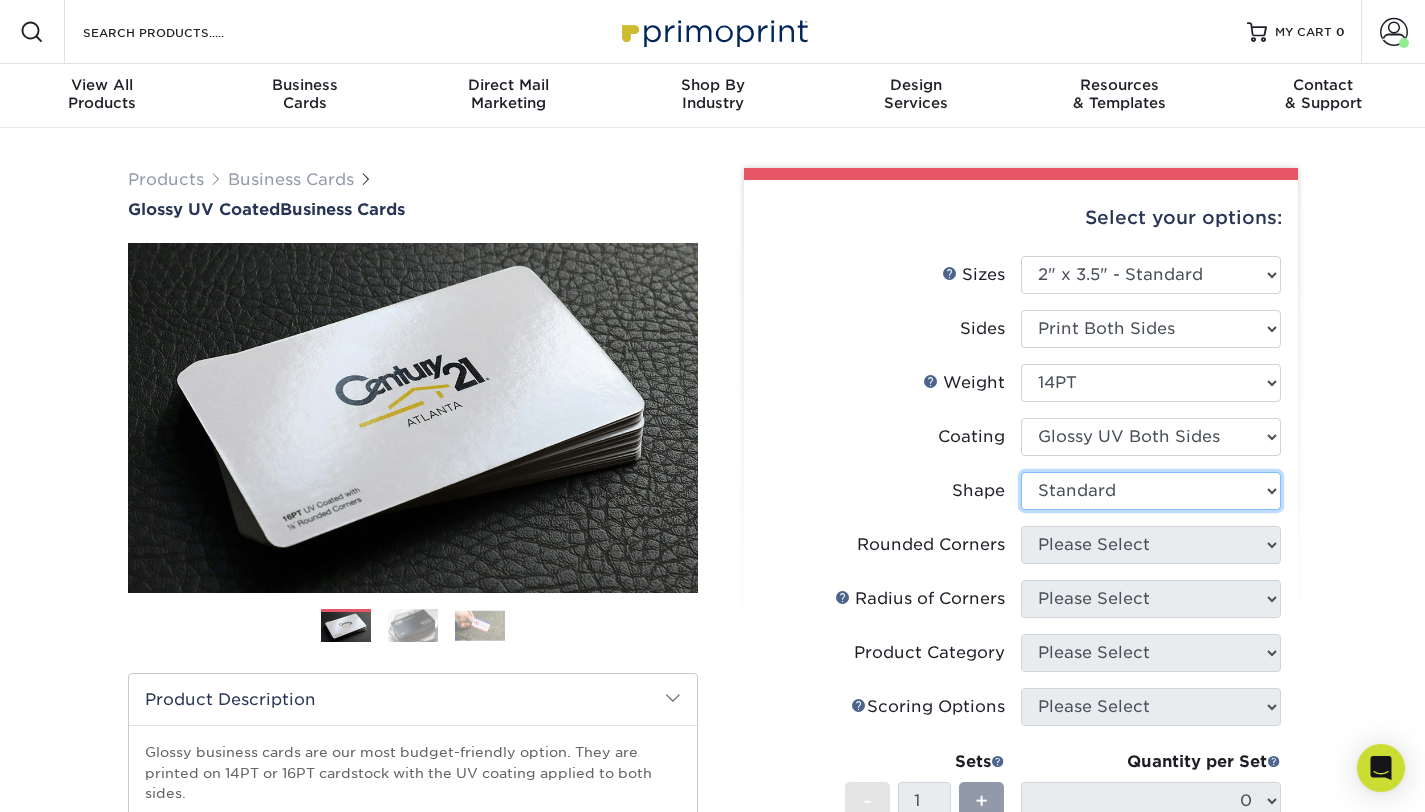 click on "Please Select Standard" at bounding box center (1151, 491) 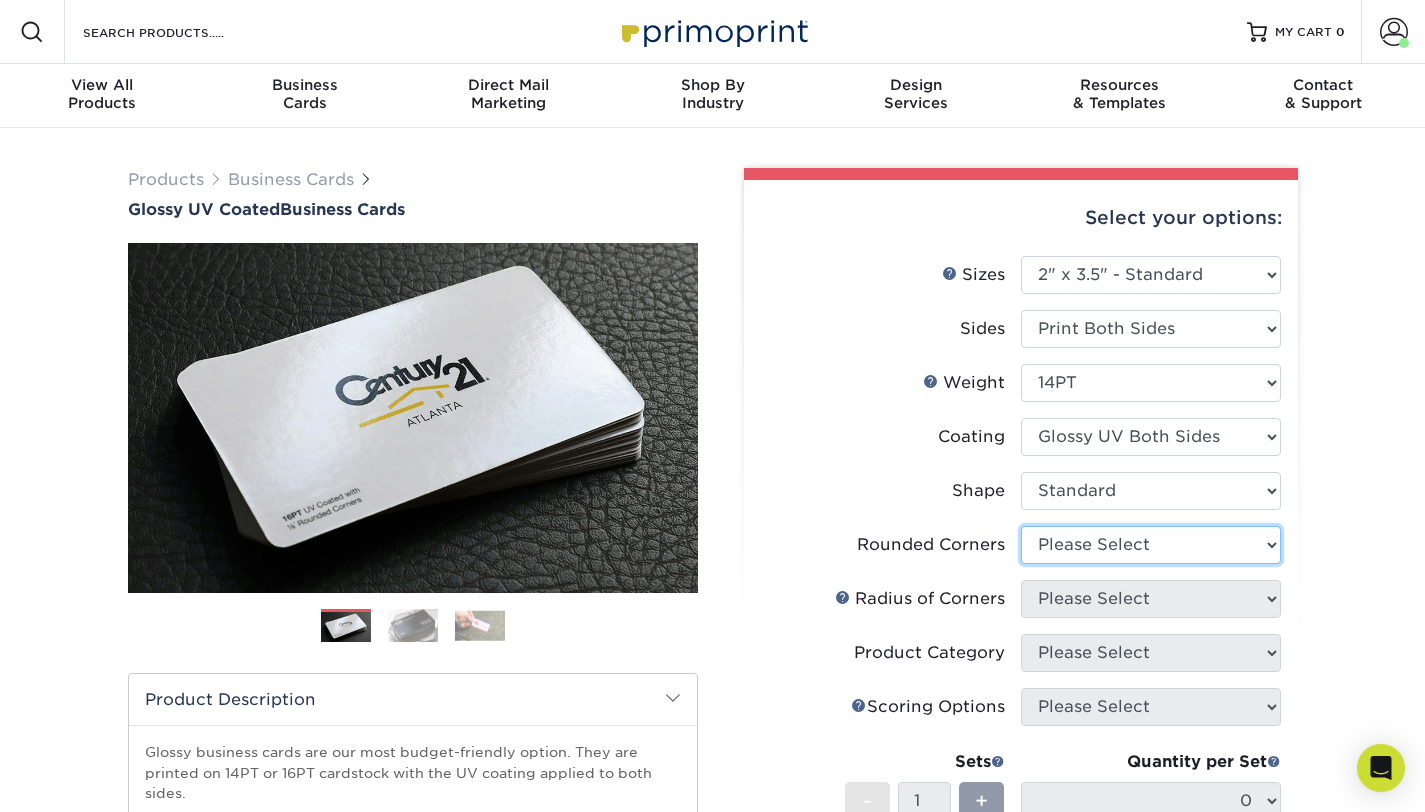 click on "Please Select
Yes - Round 2 Corners                                                    Yes - Round 4 Corners                                                    No" at bounding box center (1151, 545) 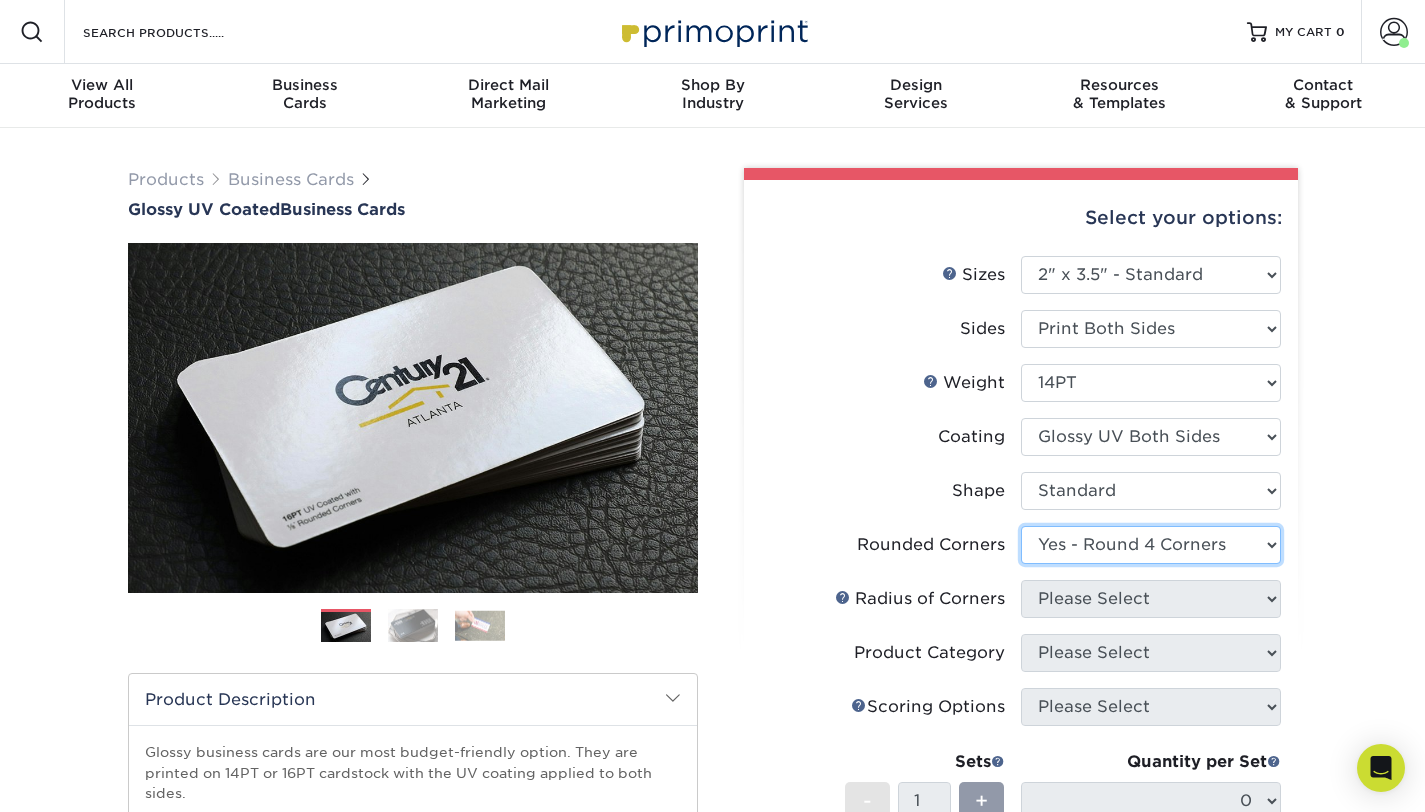 click on "Please Select
Yes - Round 2 Corners                                                    Yes - Round 4 Corners                                                    No" at bounding box center [1151, 545] 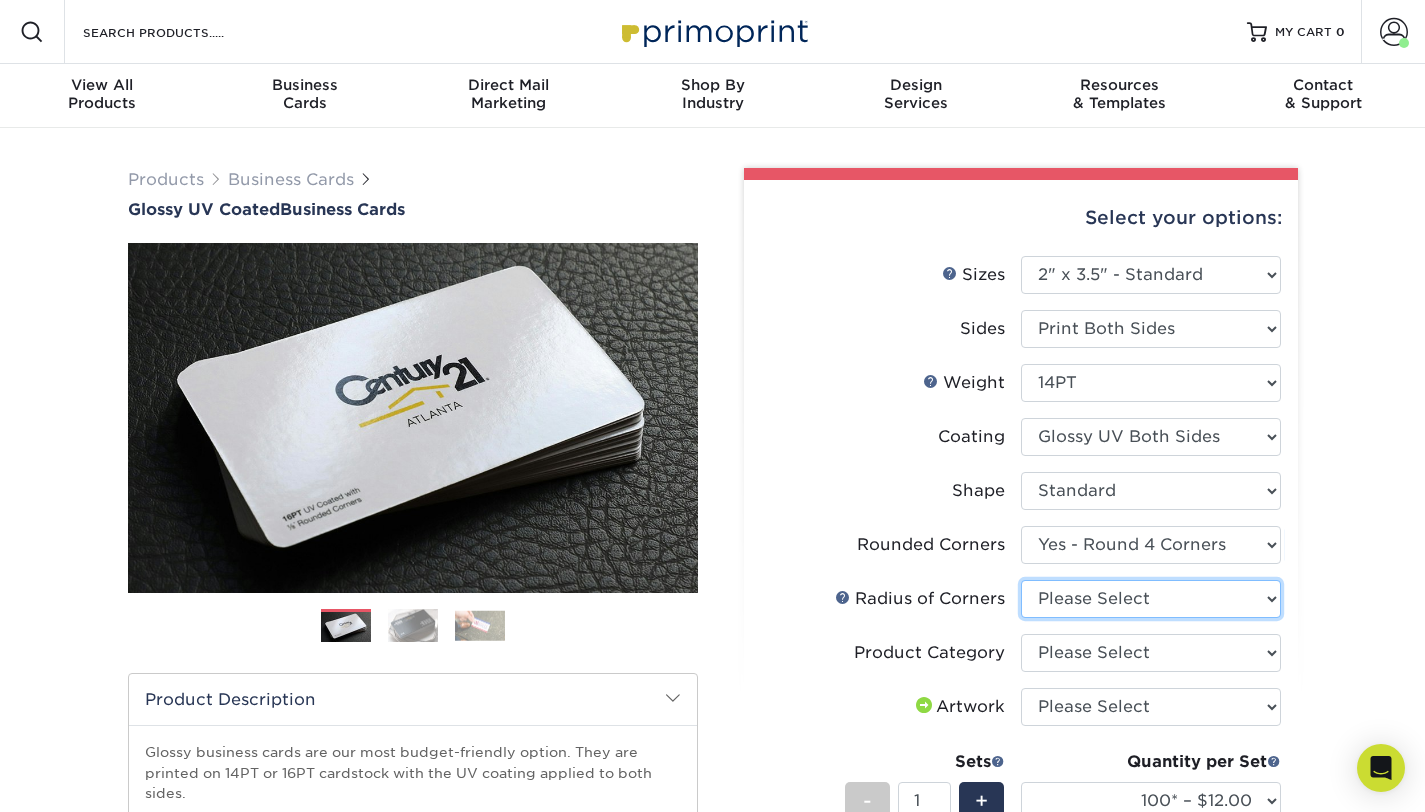 click on "Please Select Rounded 1/8" Rounded 1/4"" at bounding box center [1151, 599] 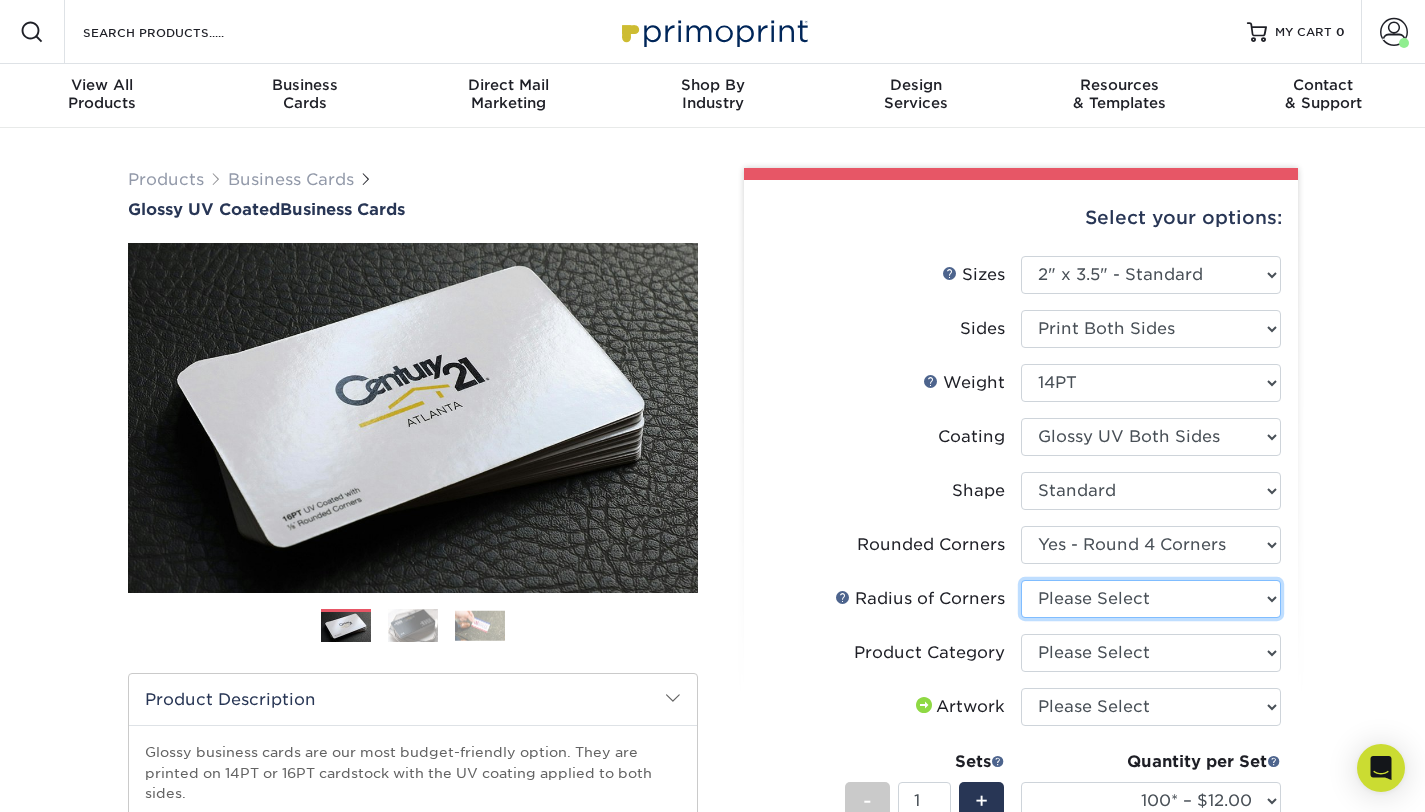 click on "Please Select Rounded 1/8" Rounded 1/4"" at bounding box center (1151, 599) 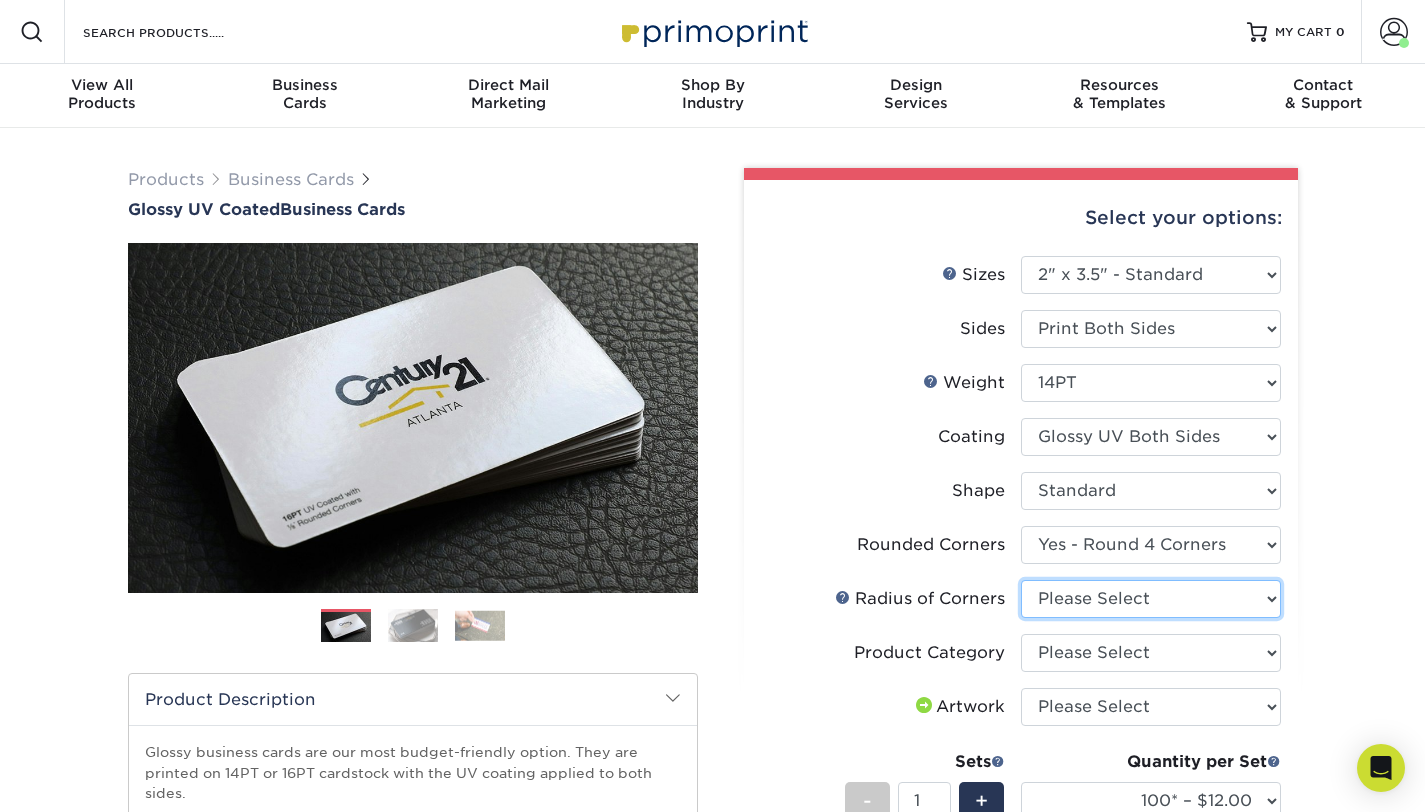 select on "479fbfe7-6a0c-4895-8c9a-81739b7486c9" 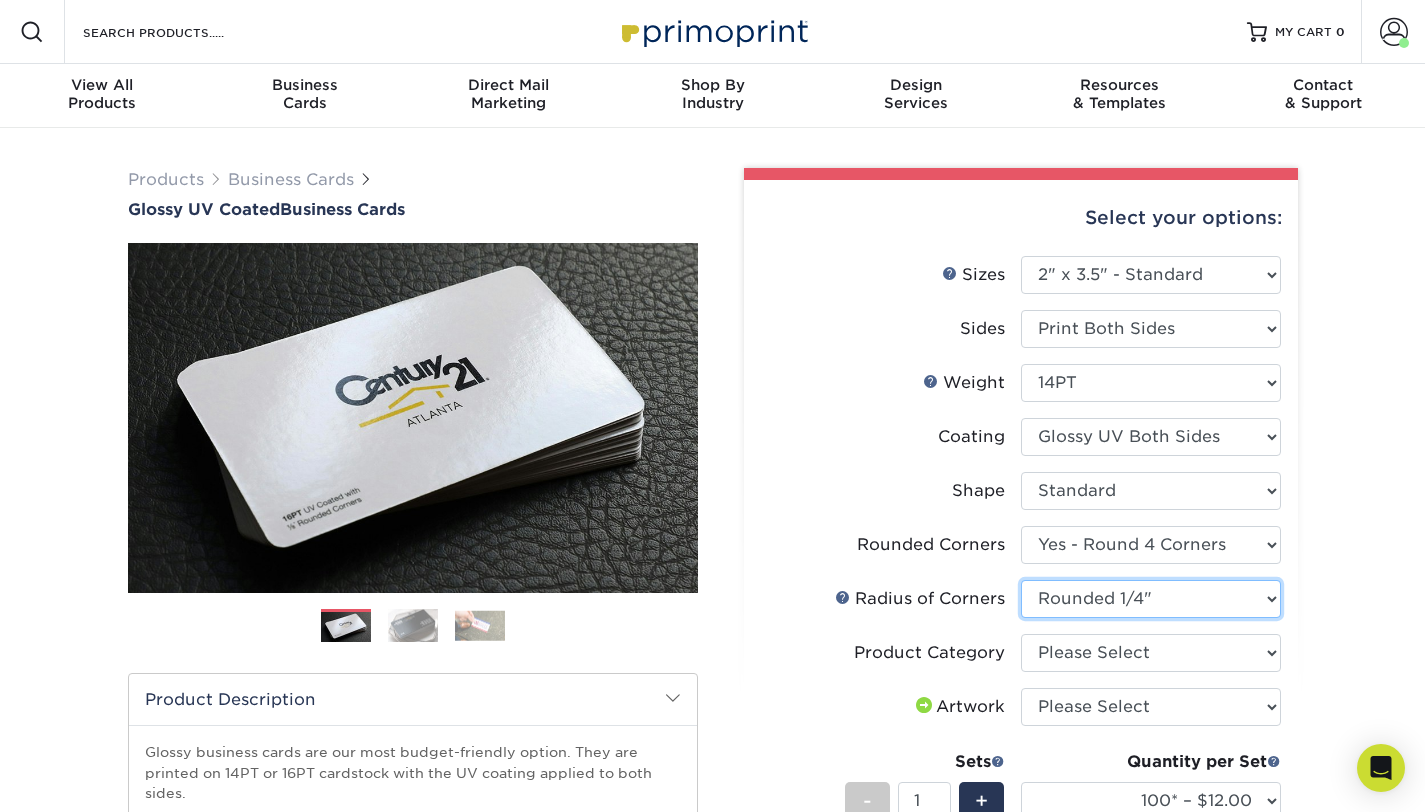 click on "Please Select Rounded 1/8" Rounded 1/4"" at bounding box center (1151, 599) 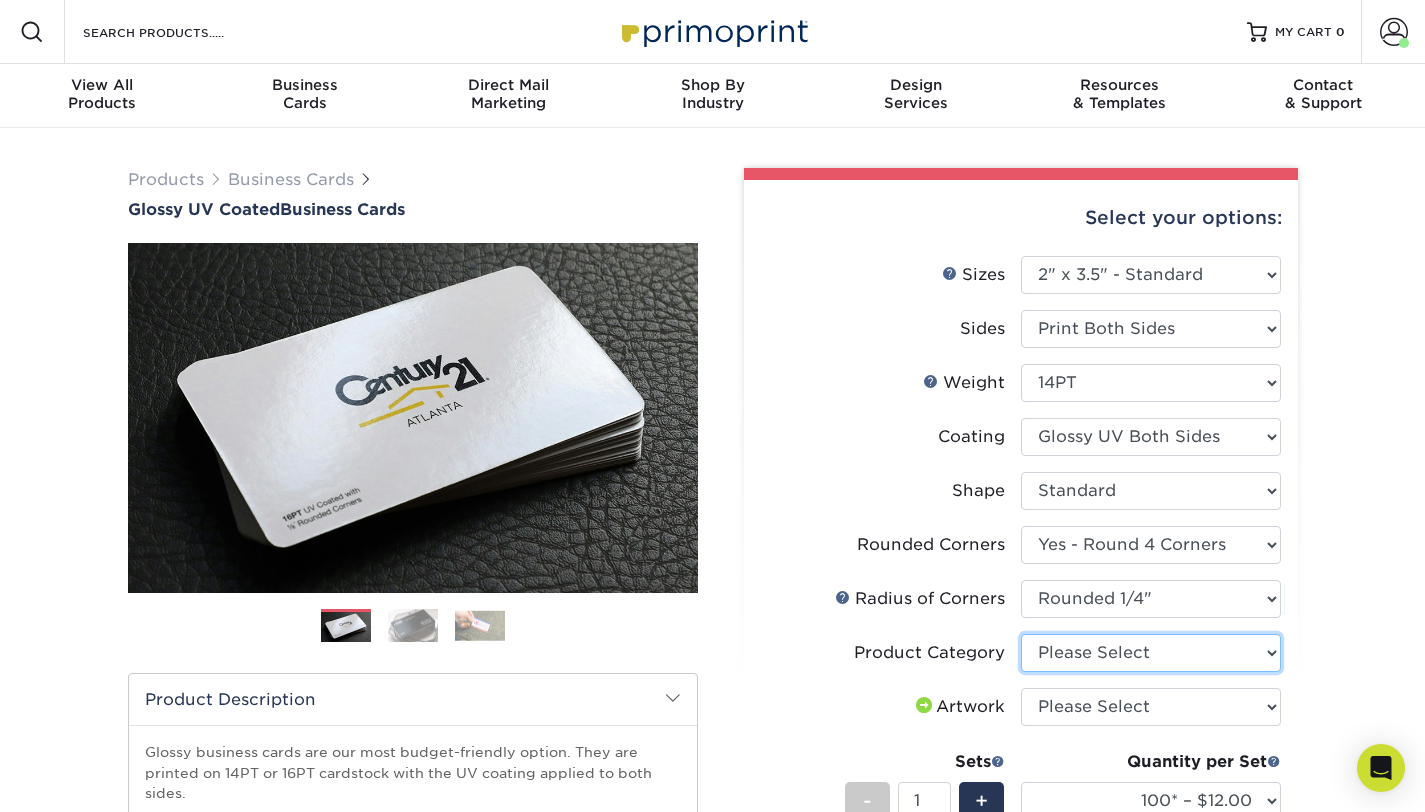 click on "Please Select Business Cards" at bounding box center [1151, 653] 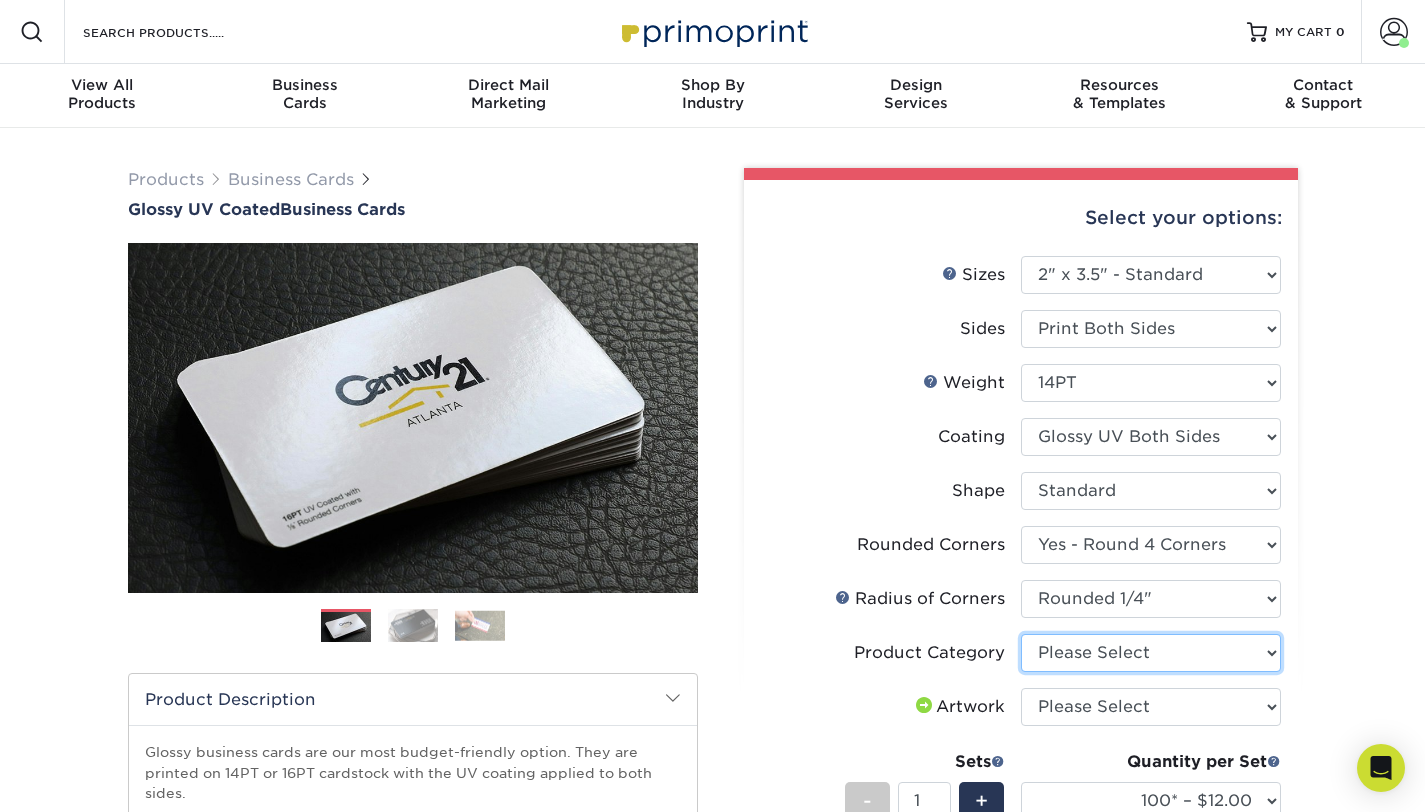 select on "3b5148f1-0588-4f88-a218-97bcfdce65c1" 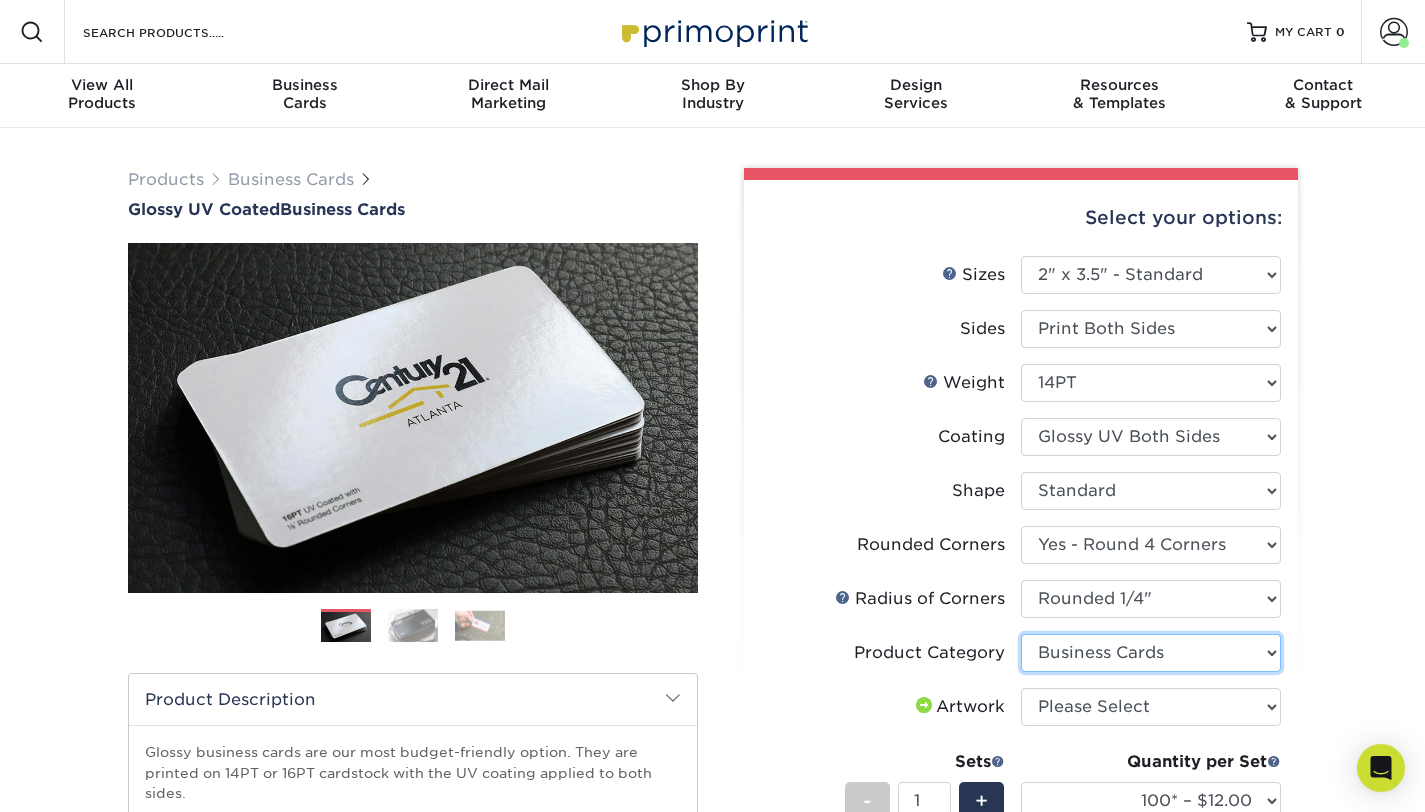 click on "Please Select Business Cards" at bounding box center [1151, 653] 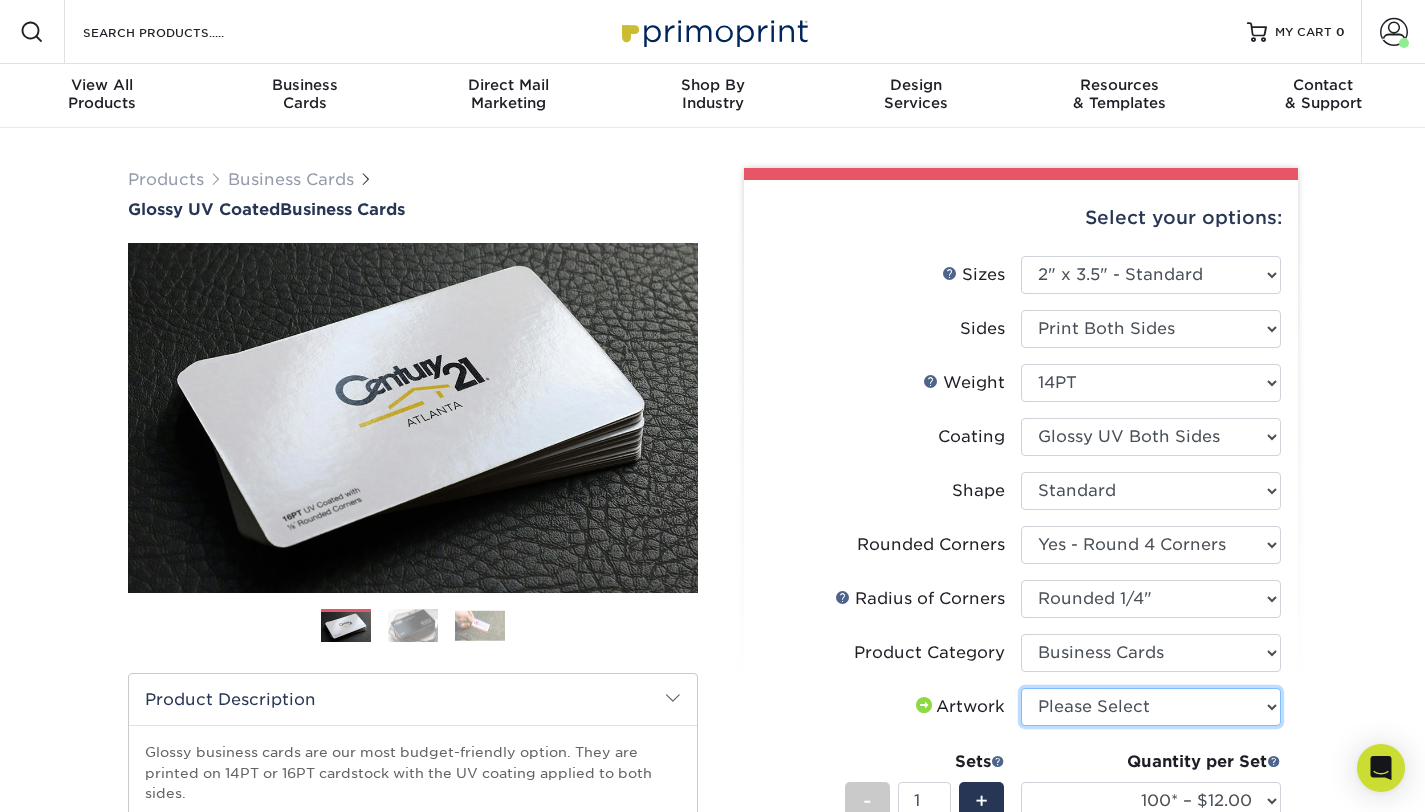 click on "Please Select I will upload files I need a design - $100" at bounding box center [1151, 707] 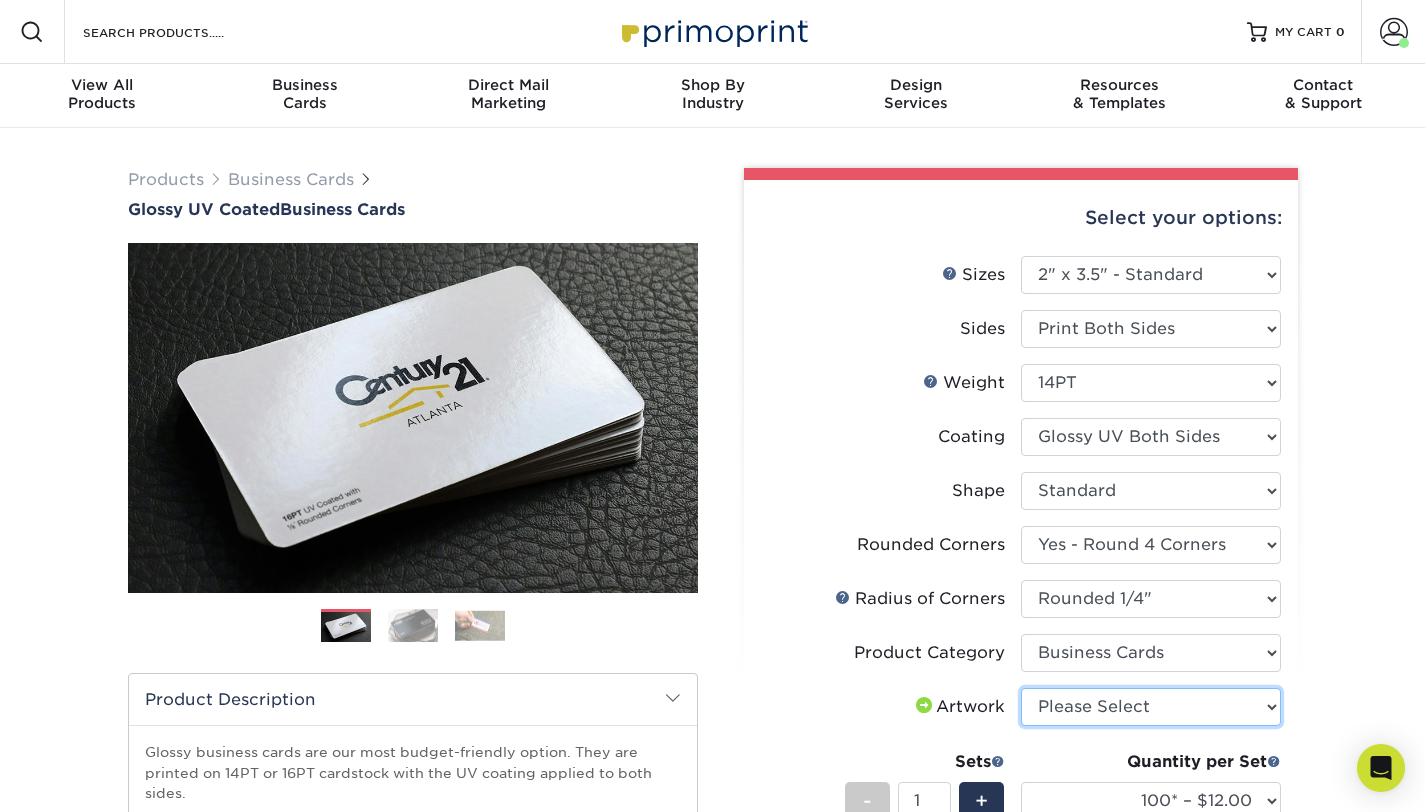select on "upload" 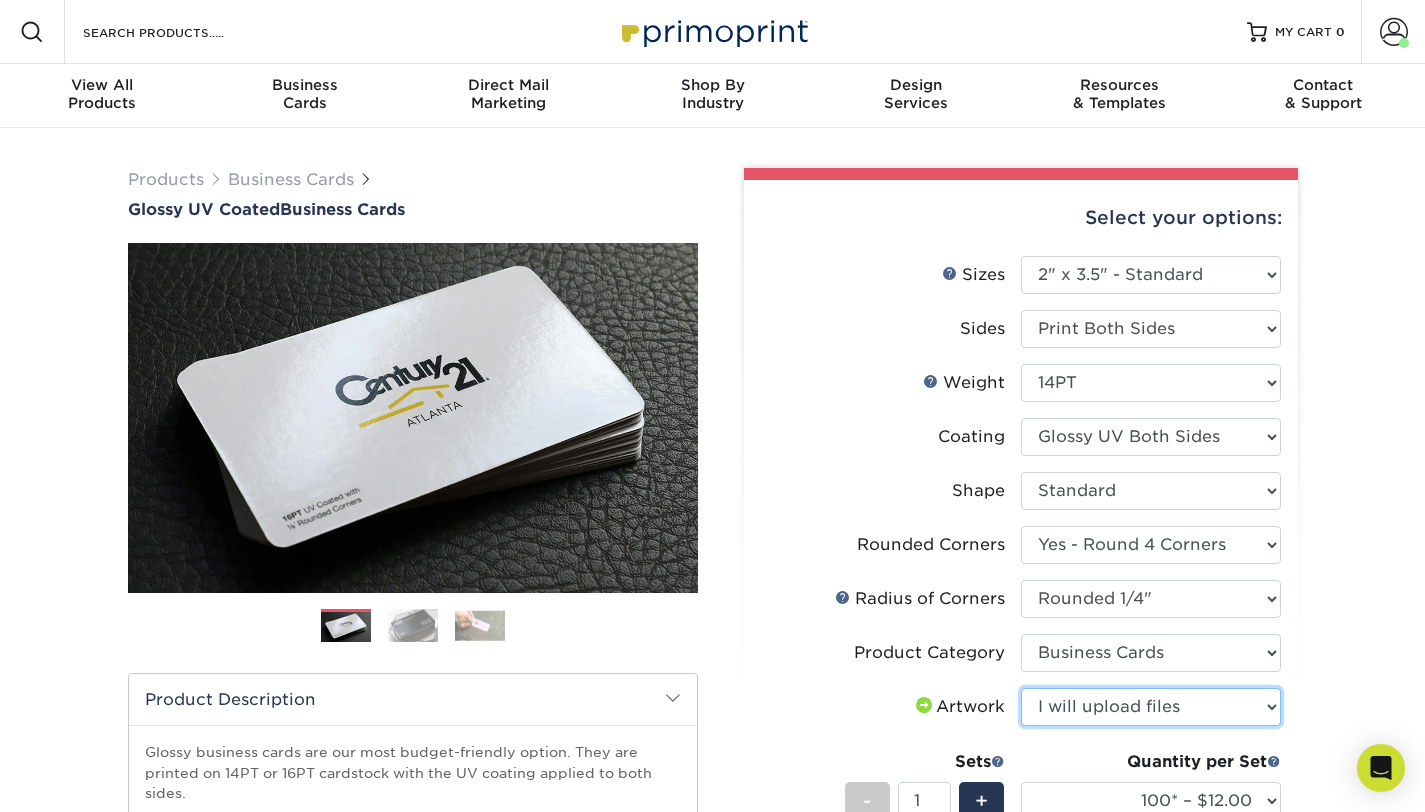 click on "Please Select I will upload files I need a design - $100" at bounding box center [1151, 707] 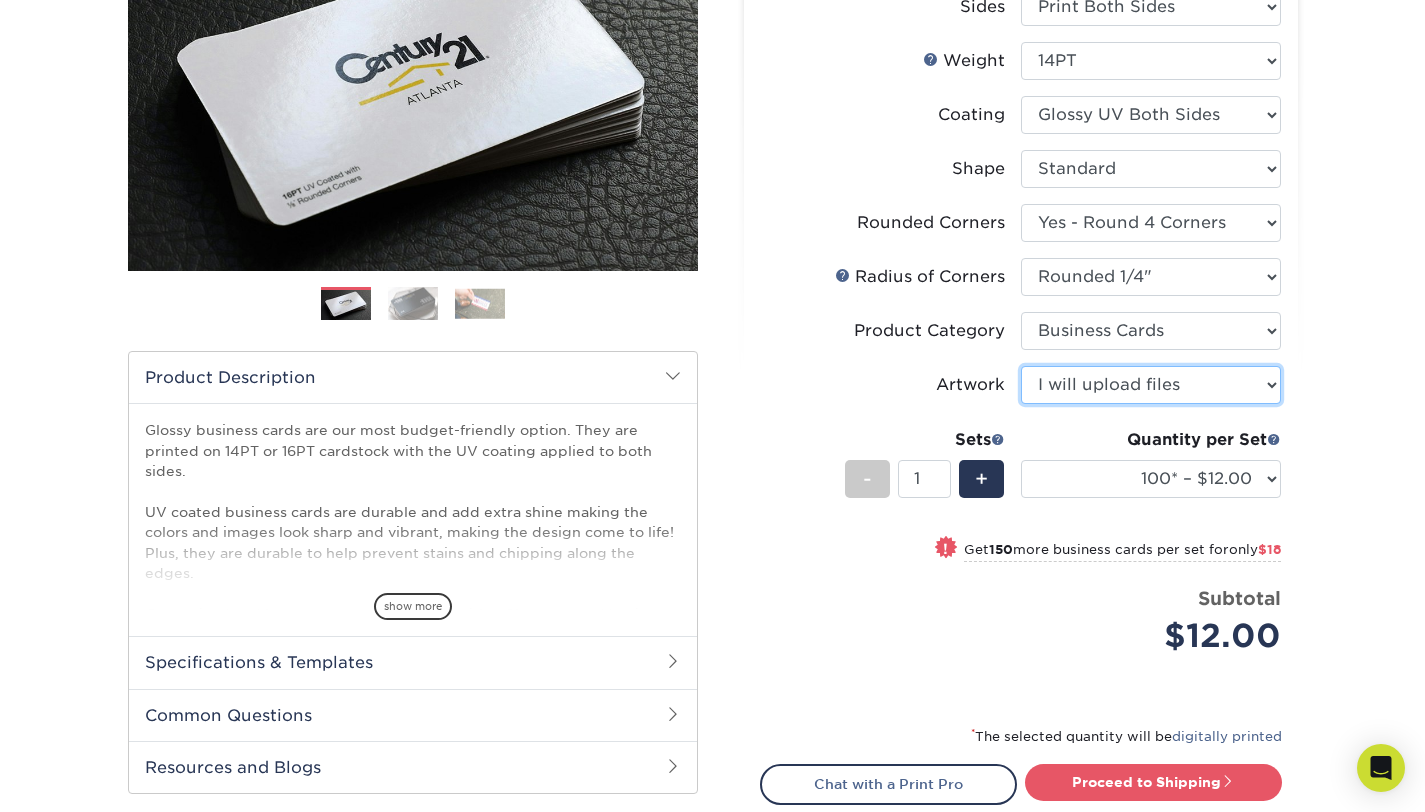 scroll, scrollTop: 323, scrollLeft: 0, axis: vertical 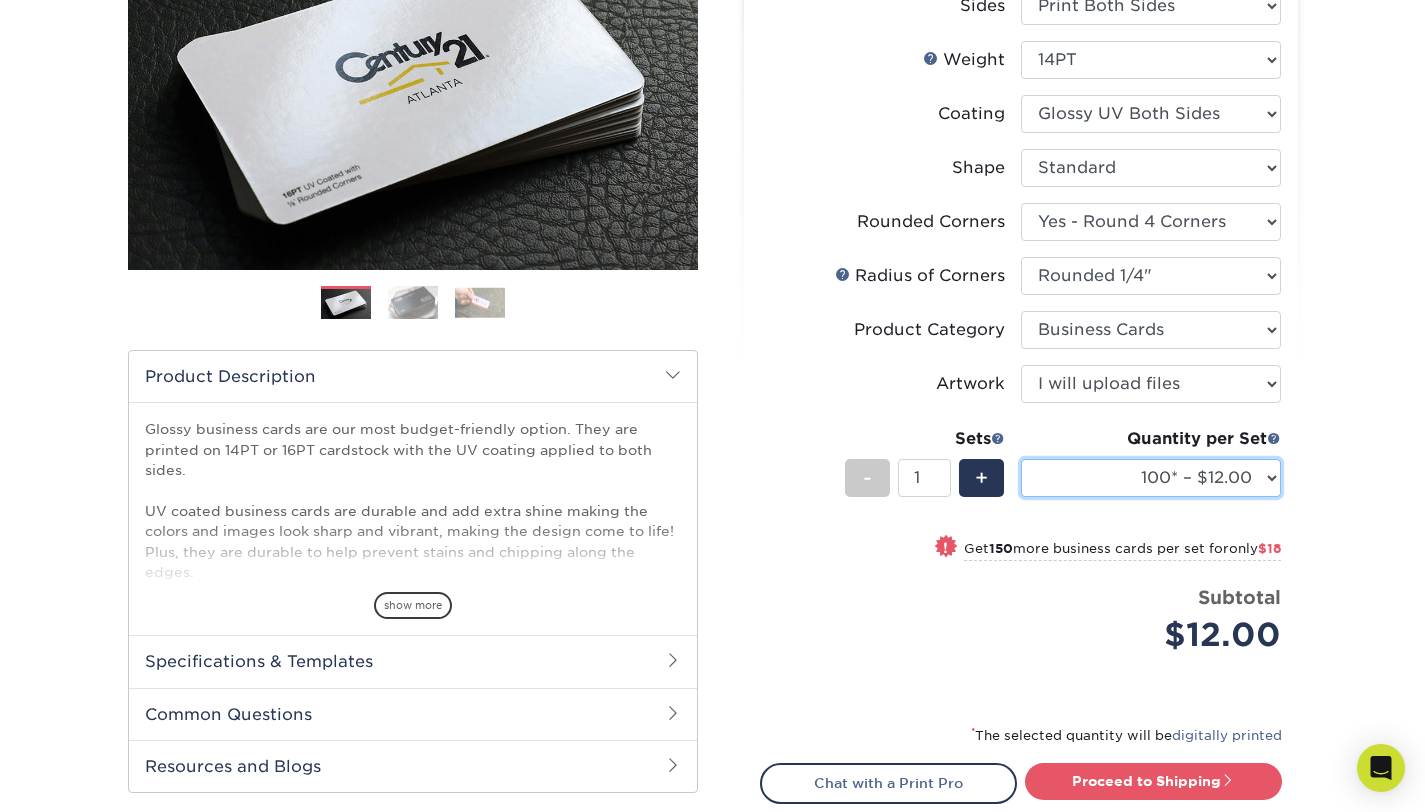 click on "100* – $12.00 250* – $30.00 500 – $60.00 1000 – $74.00 2500 – $136.00 5000 – $201.00 10000 – $383.00 15000 – $549.00 20000 – $727.00 25000 – $897.00" at bounding box center [1151, 478] 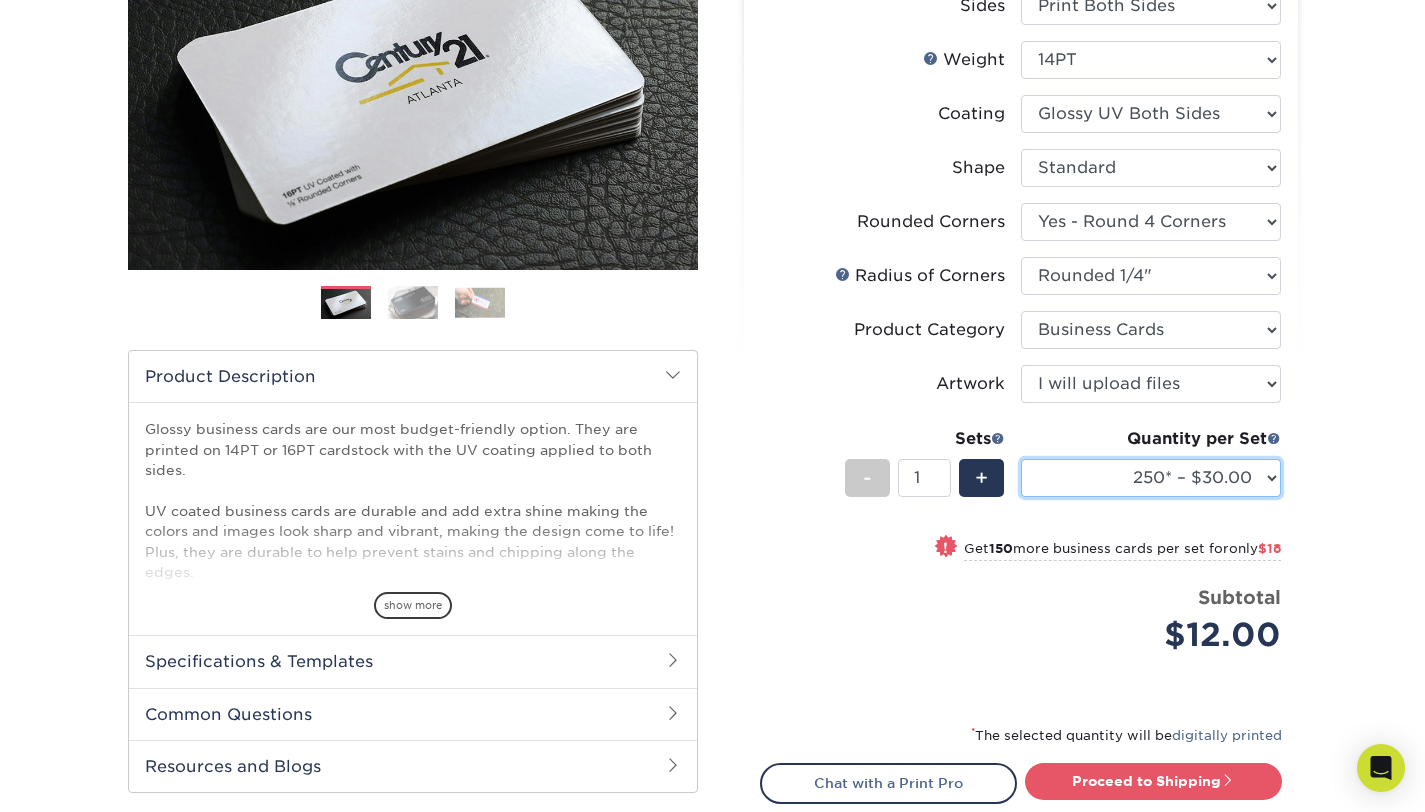 click on "100* – $12.00 250* – $30.00 500 – $60.00 1000 – $74.00 2500 – $136.00 5000 – $201.00 10000 – $383.00 15000 – $549.00 20000 – $727.00 25000 – $897.00" at bounding box center (1151, 478) 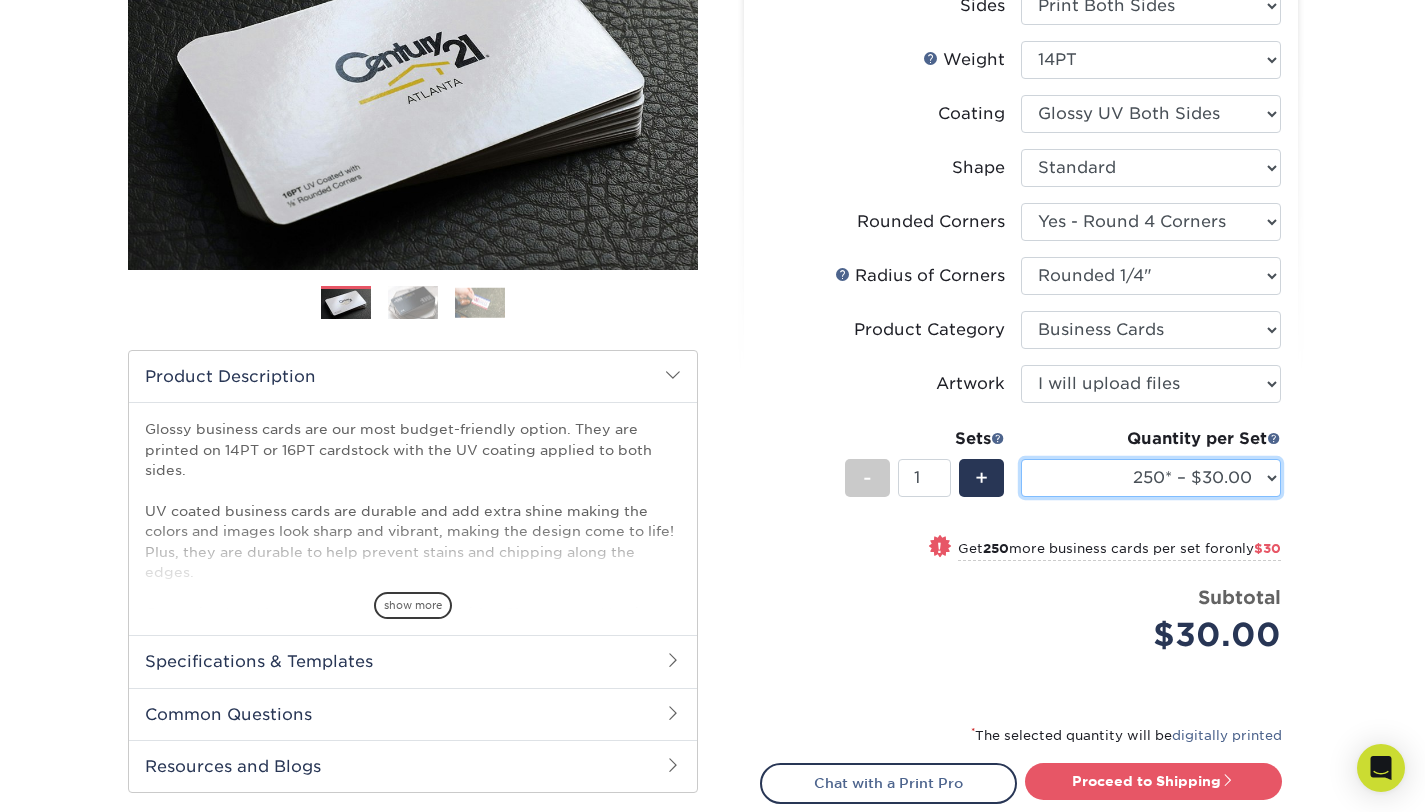 click on "100* – $12.00 250* – $30.00 500 – $60.00 1000 – $74.00 2500 – $136.00 5000 – $201.00 10000 – $383.00 15000 – $549.00 20000 – $727.00 25000 – $897.00" at bounding box center (1151, 478) 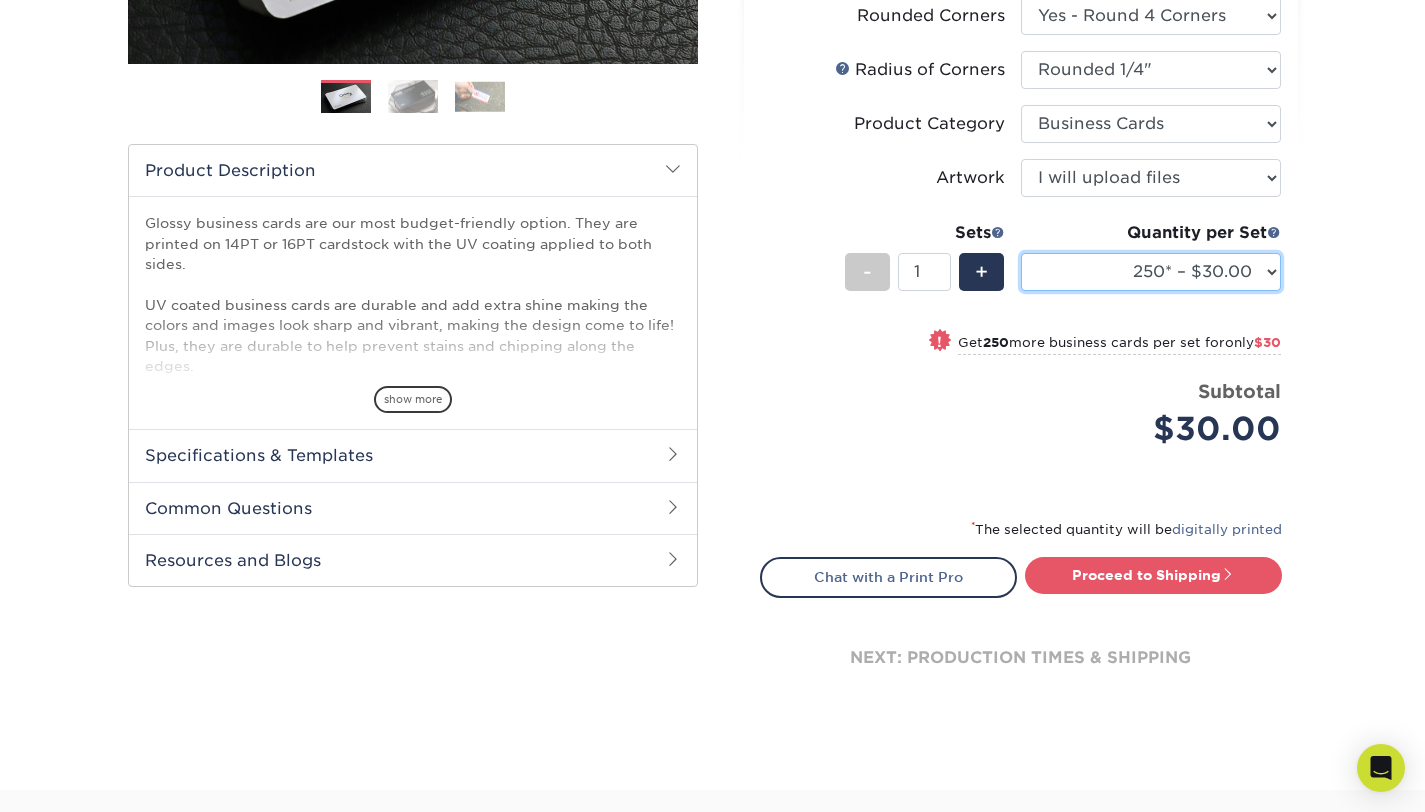 scroll, scrollTop: 529, scrollLeft: 0, axis: vertical 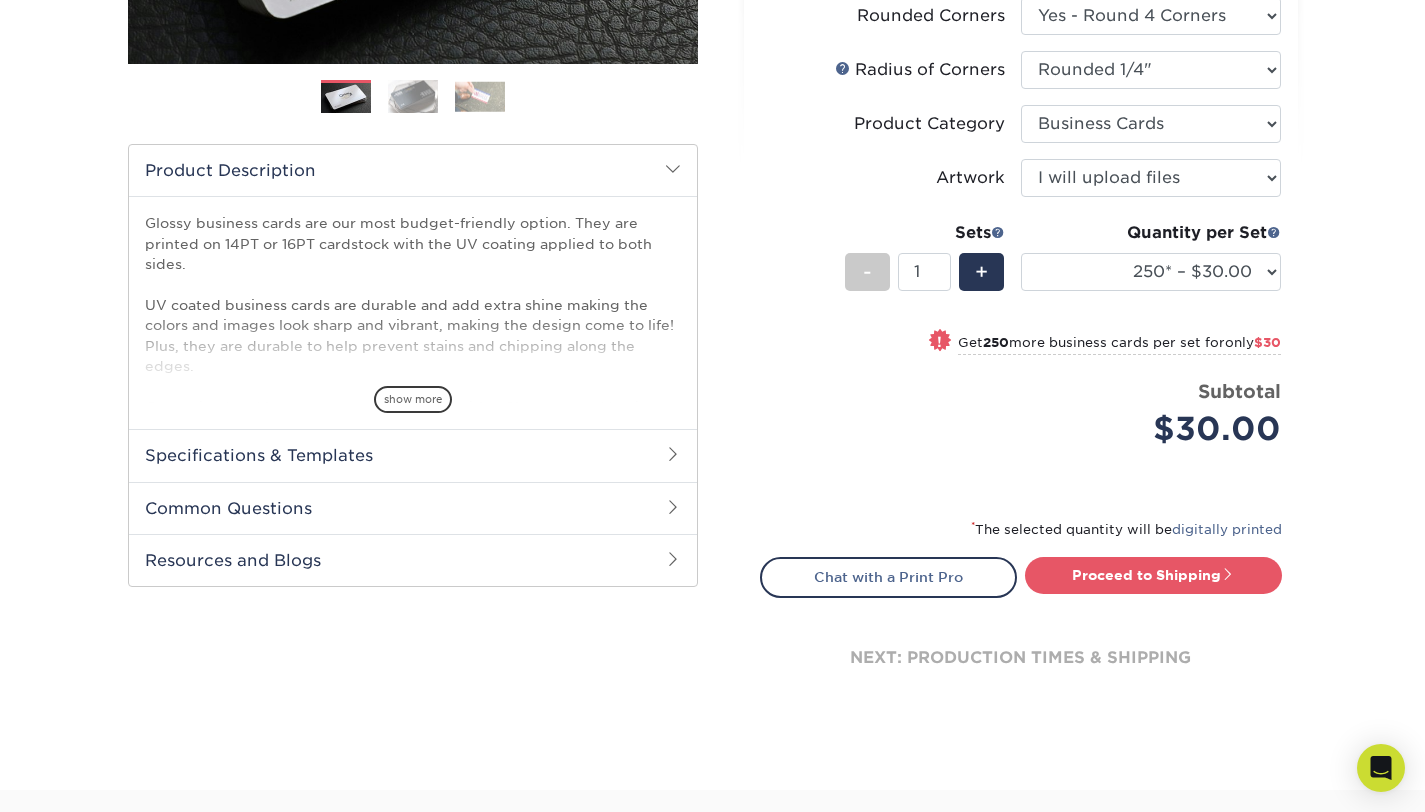click on "Specifications & Templates" at bounding box center (413, 455) 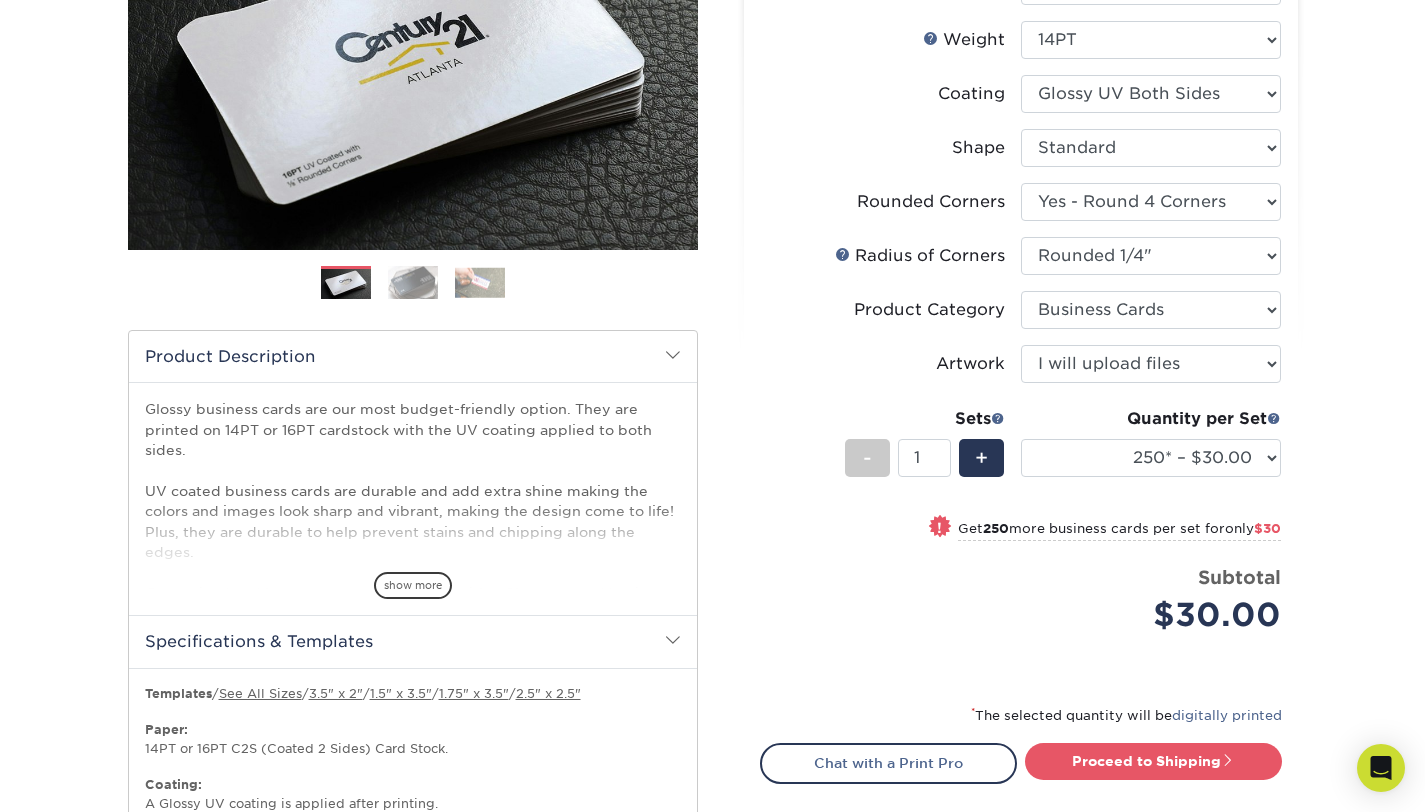 scroll, scrollTop: 342, scrollLeft: 0, axis: vertical 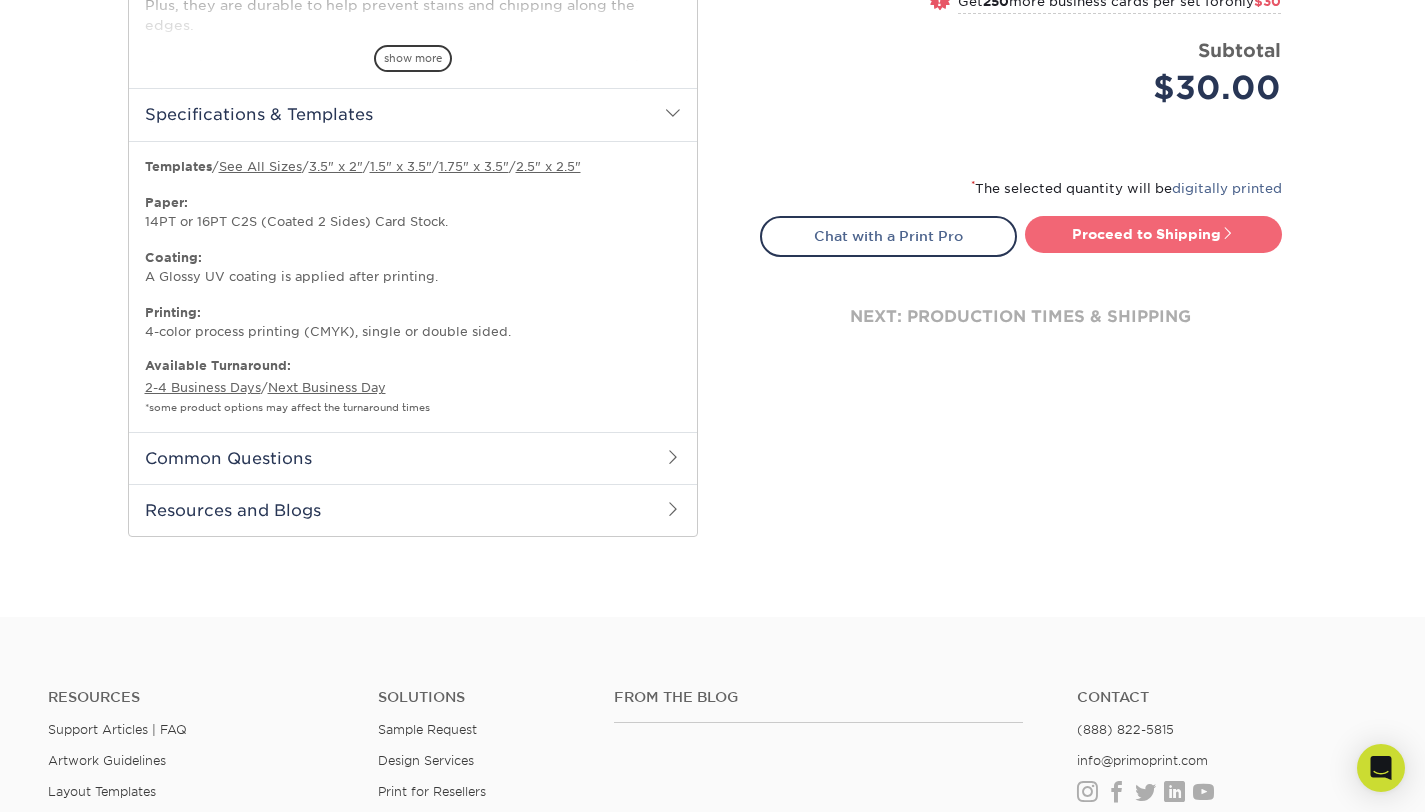 click on "Proceed to Shipping" at bounding box center [1153, 234] 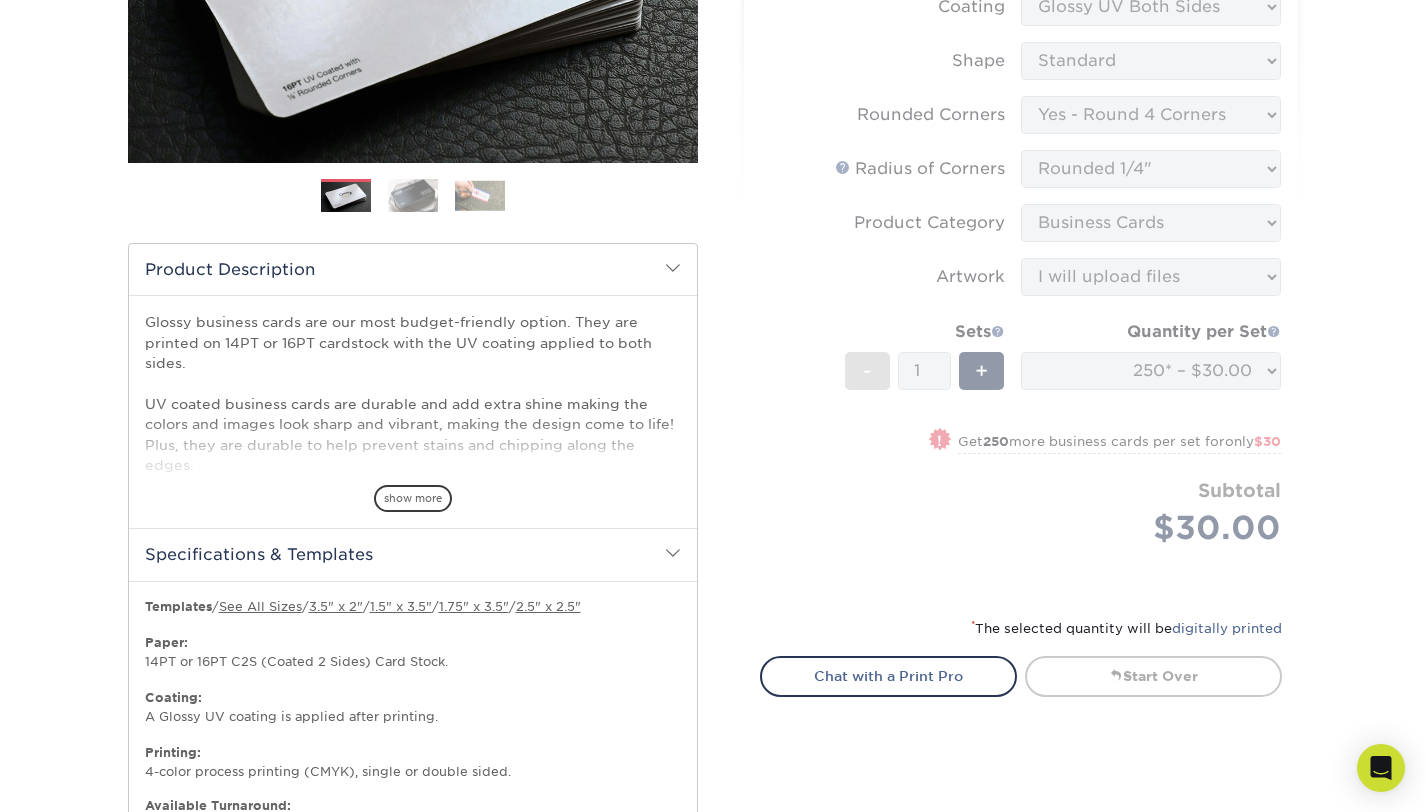 scroll, scrollTop: 0, scrollLeft: 0, axis: both 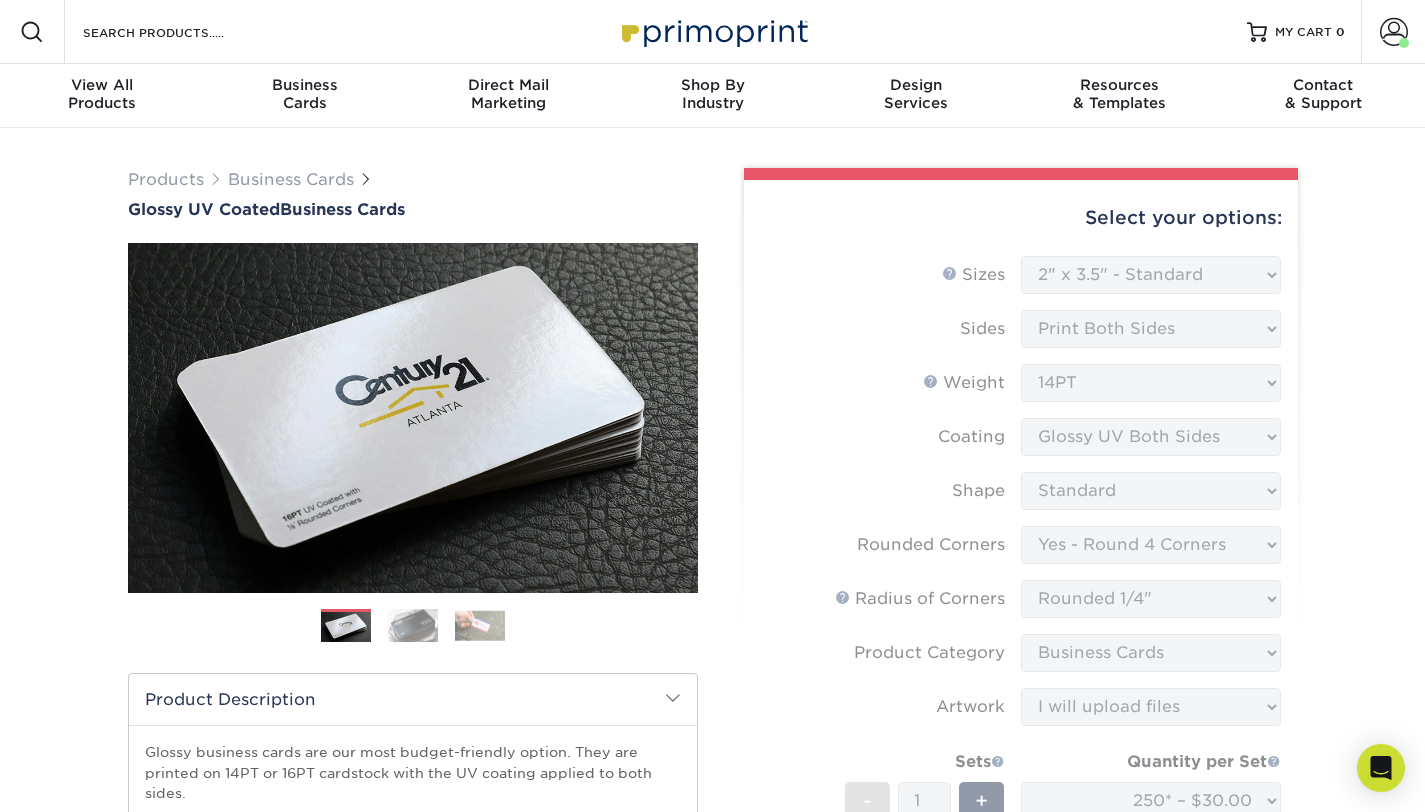 click at bounding box center [413, 625] 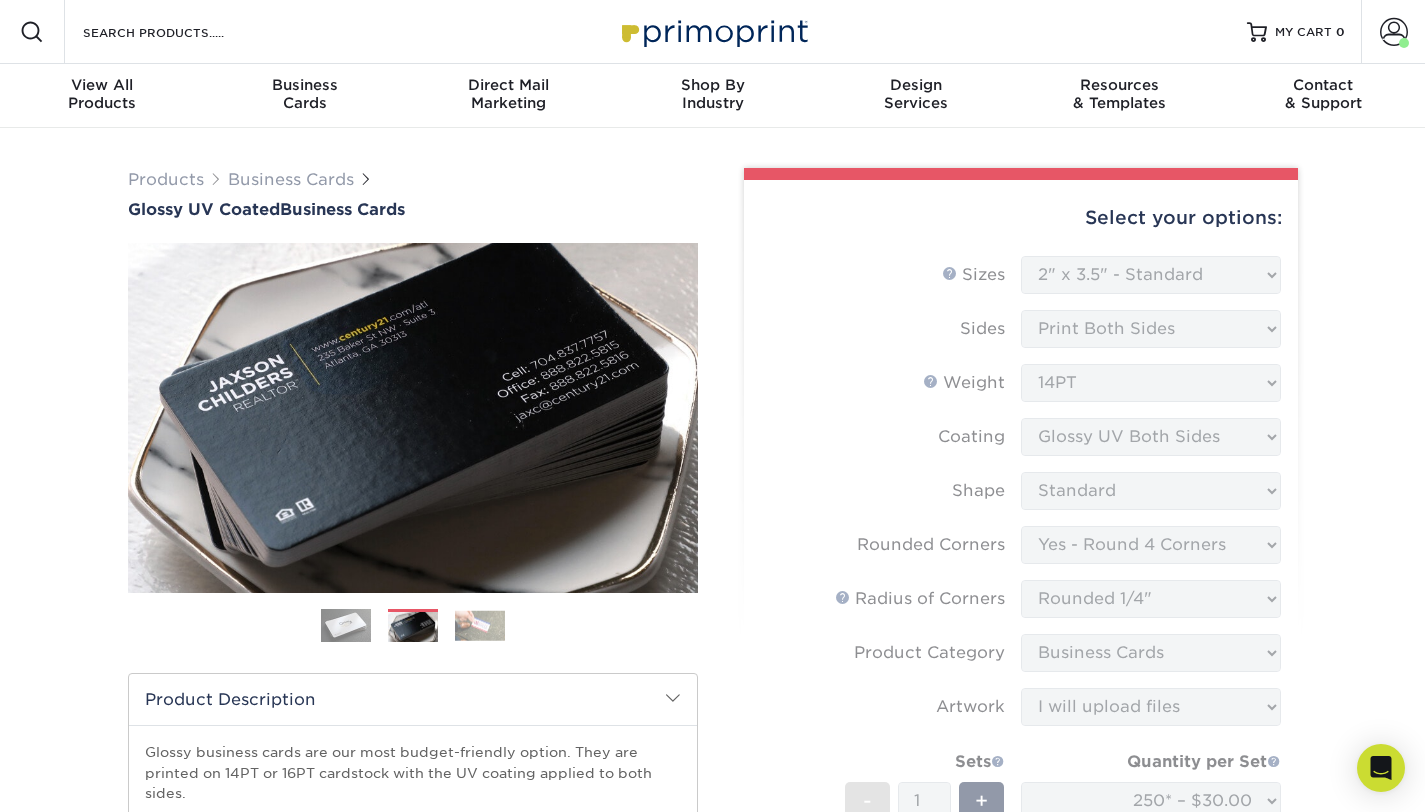 click at bounding box center (480, 625) 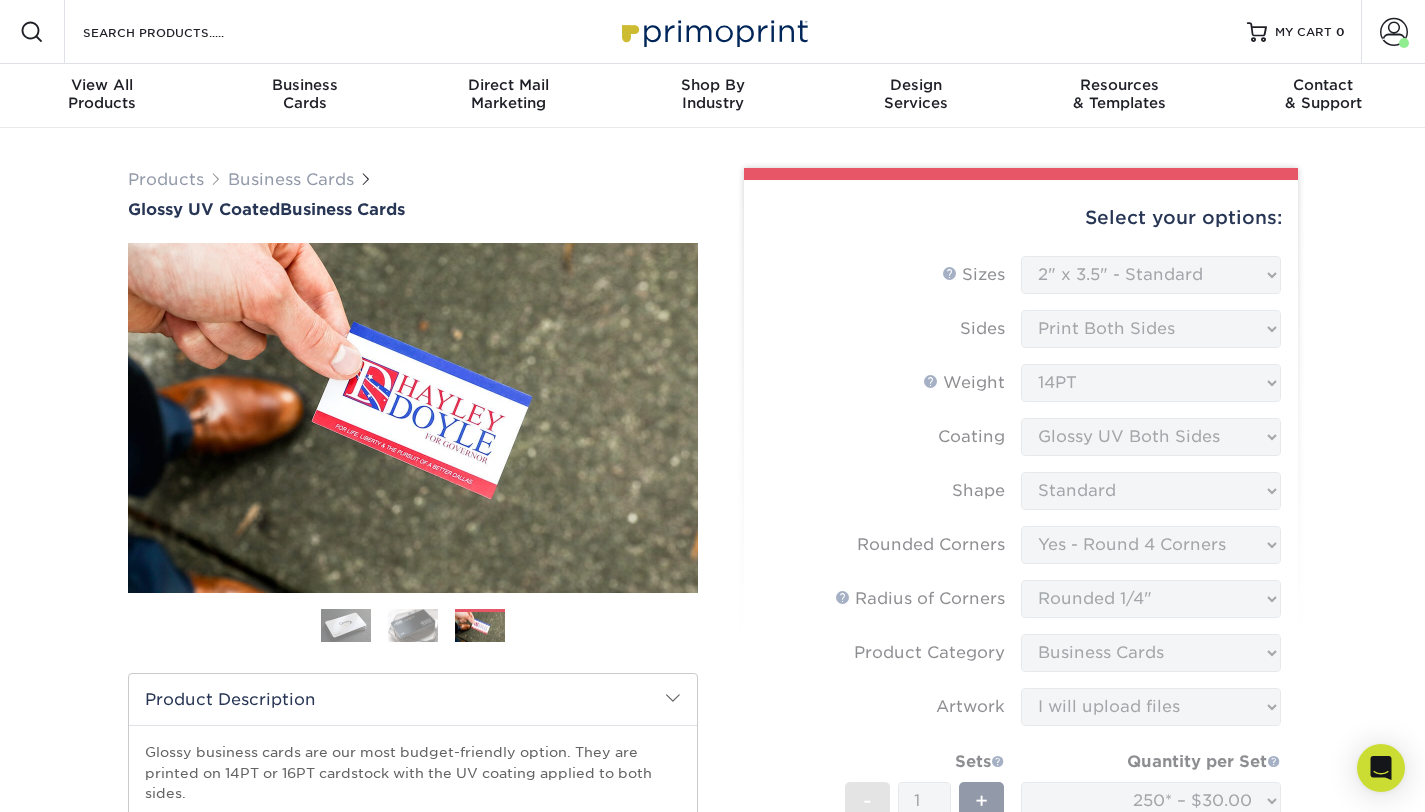 click at bounding box center (413, 625) 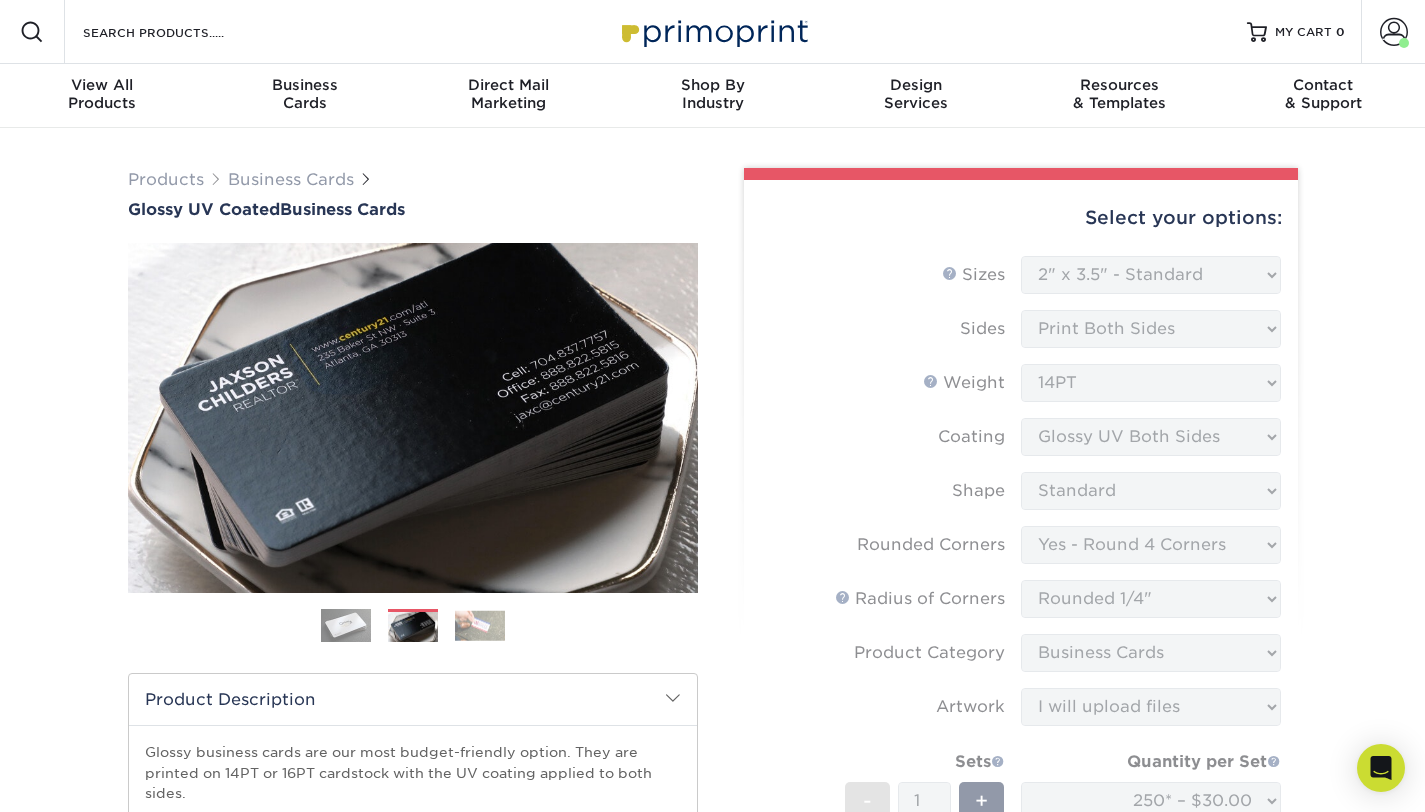 click at bounding box center [346, 626] 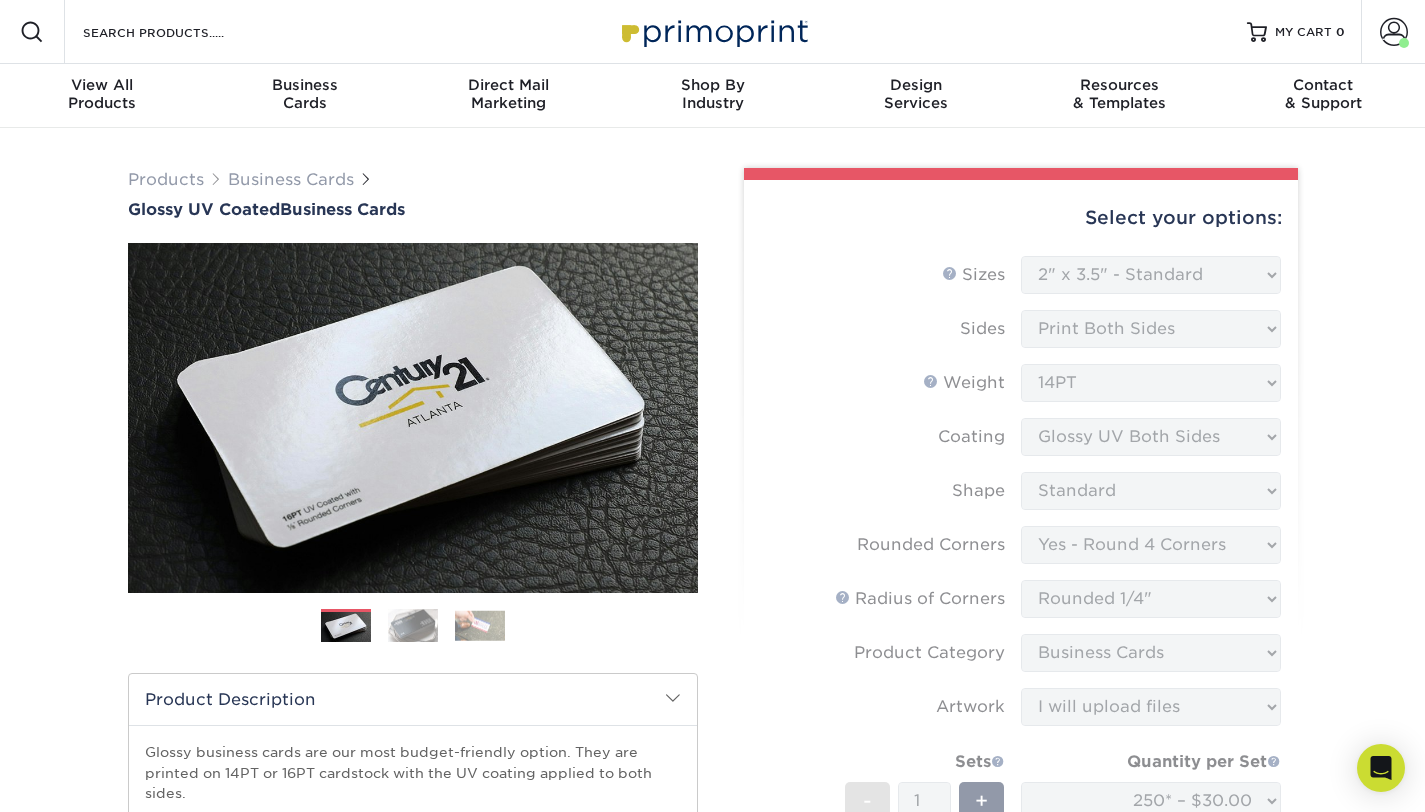 click at bounding box center (480, 625) 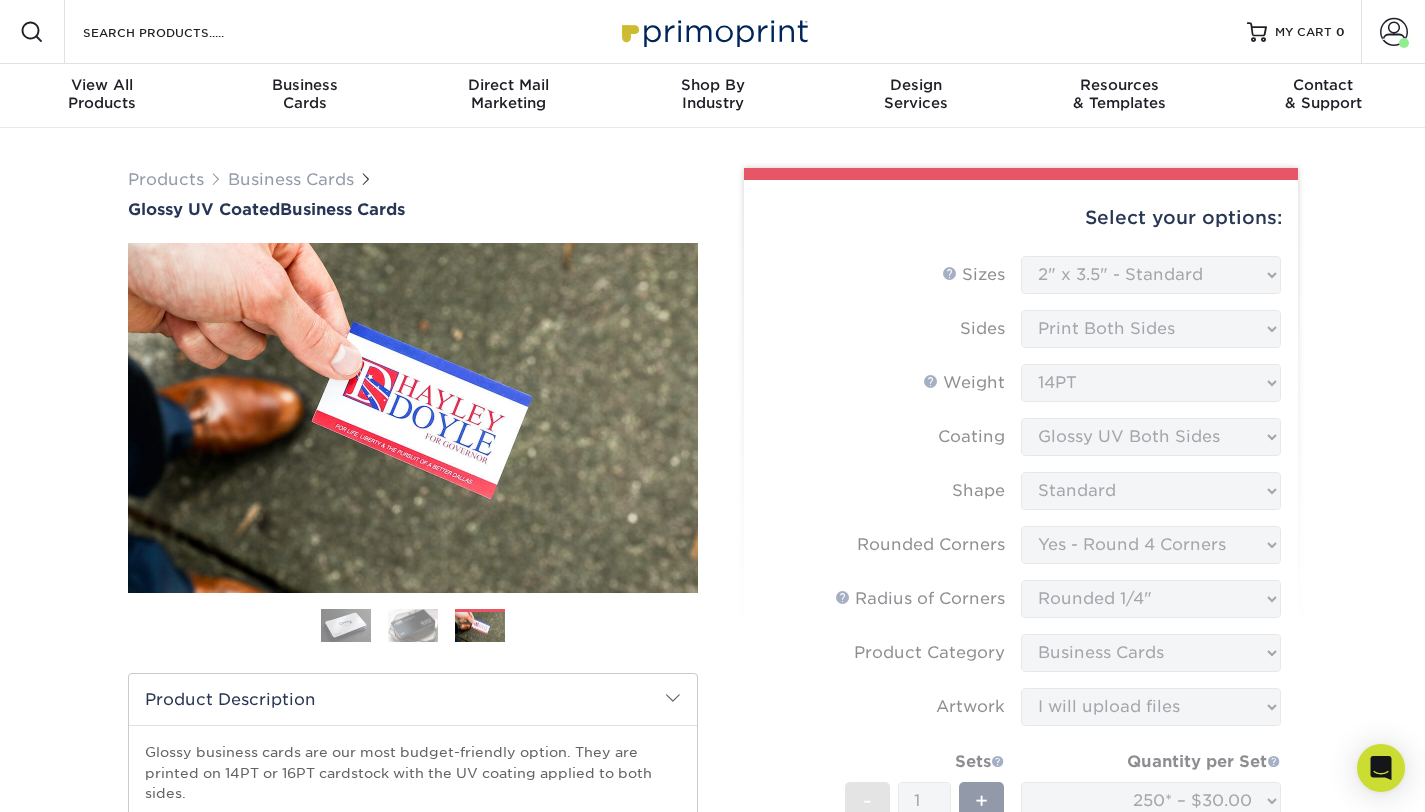 click at bounding box center (346, 626) 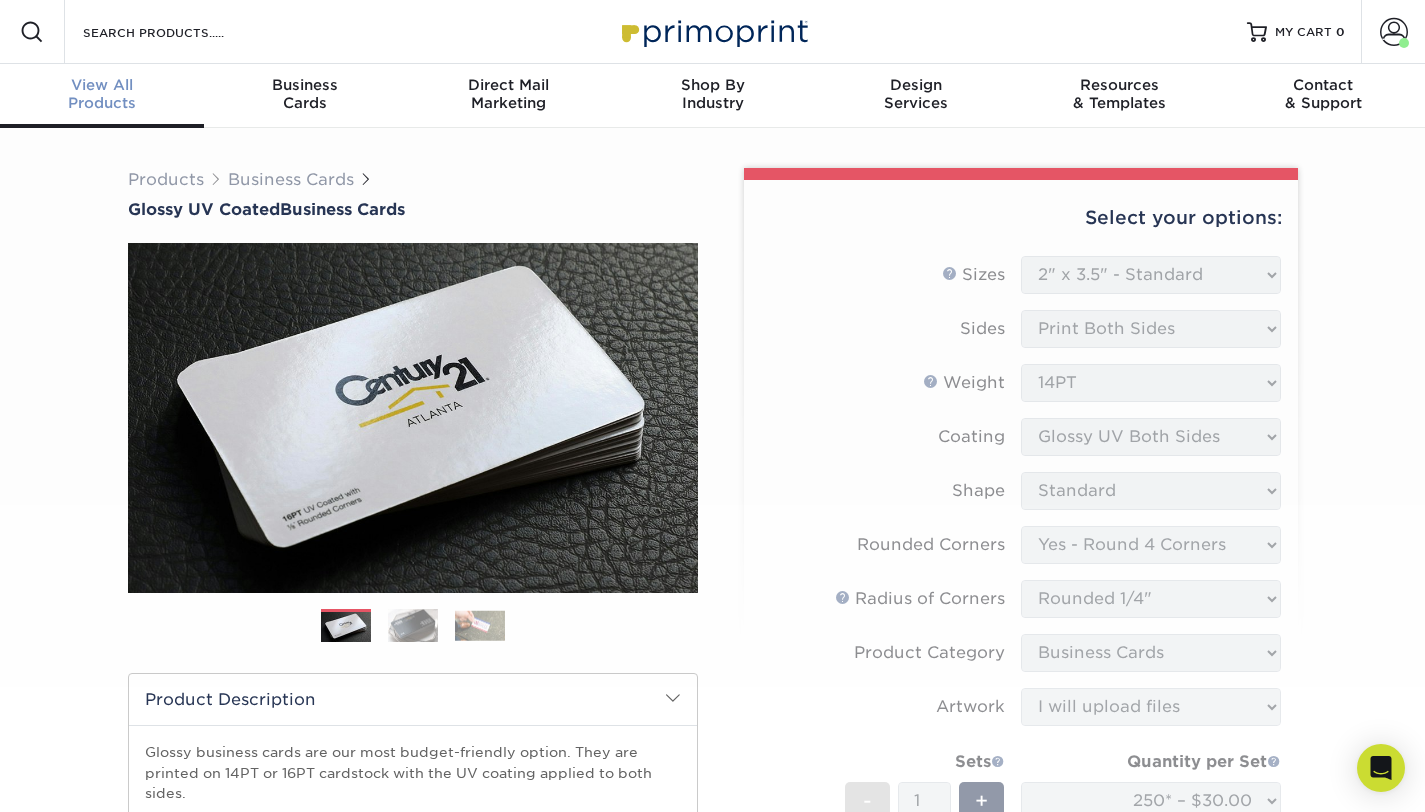 click on "View All  Products" at bounding box center [102, 94] 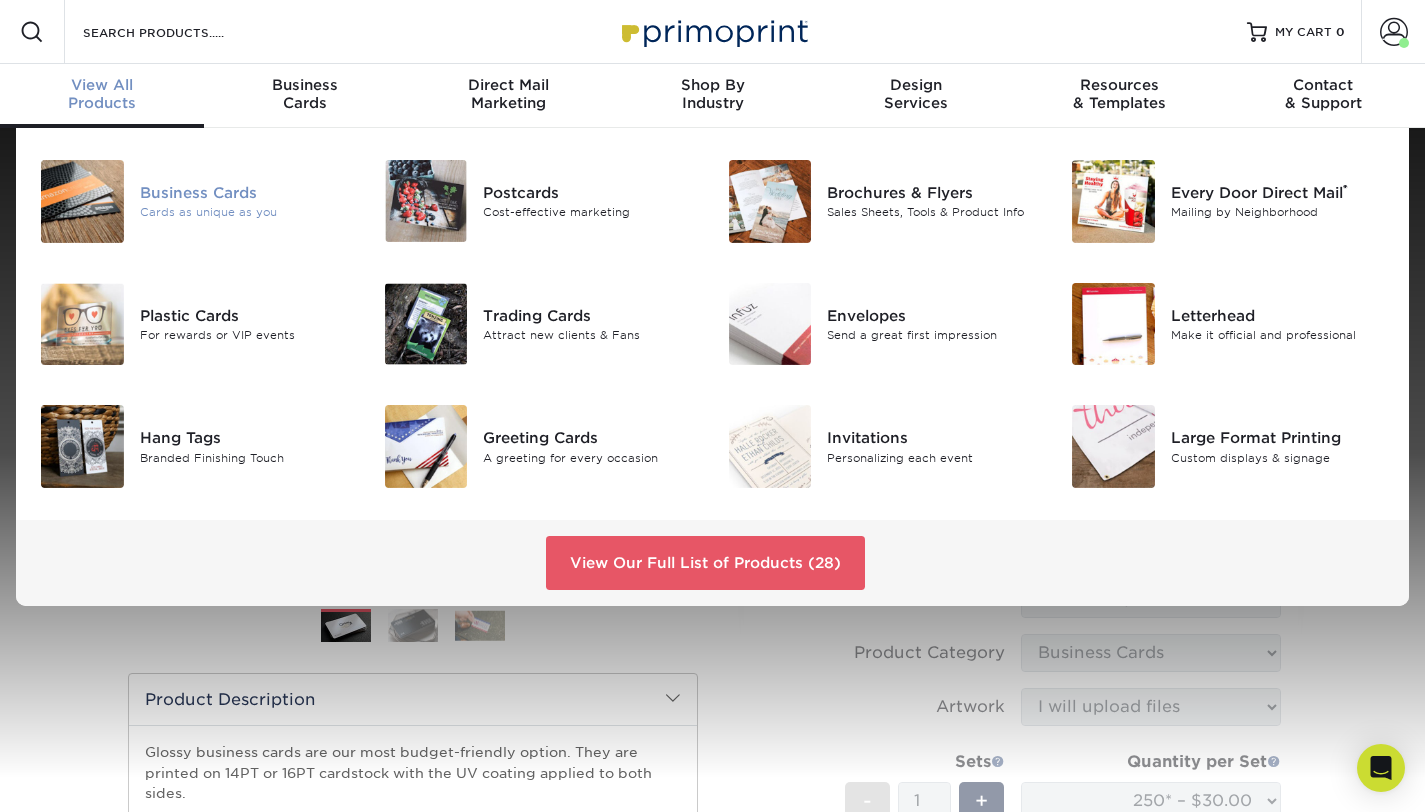 click on "Business Cards" at bounding box center [247, 193] 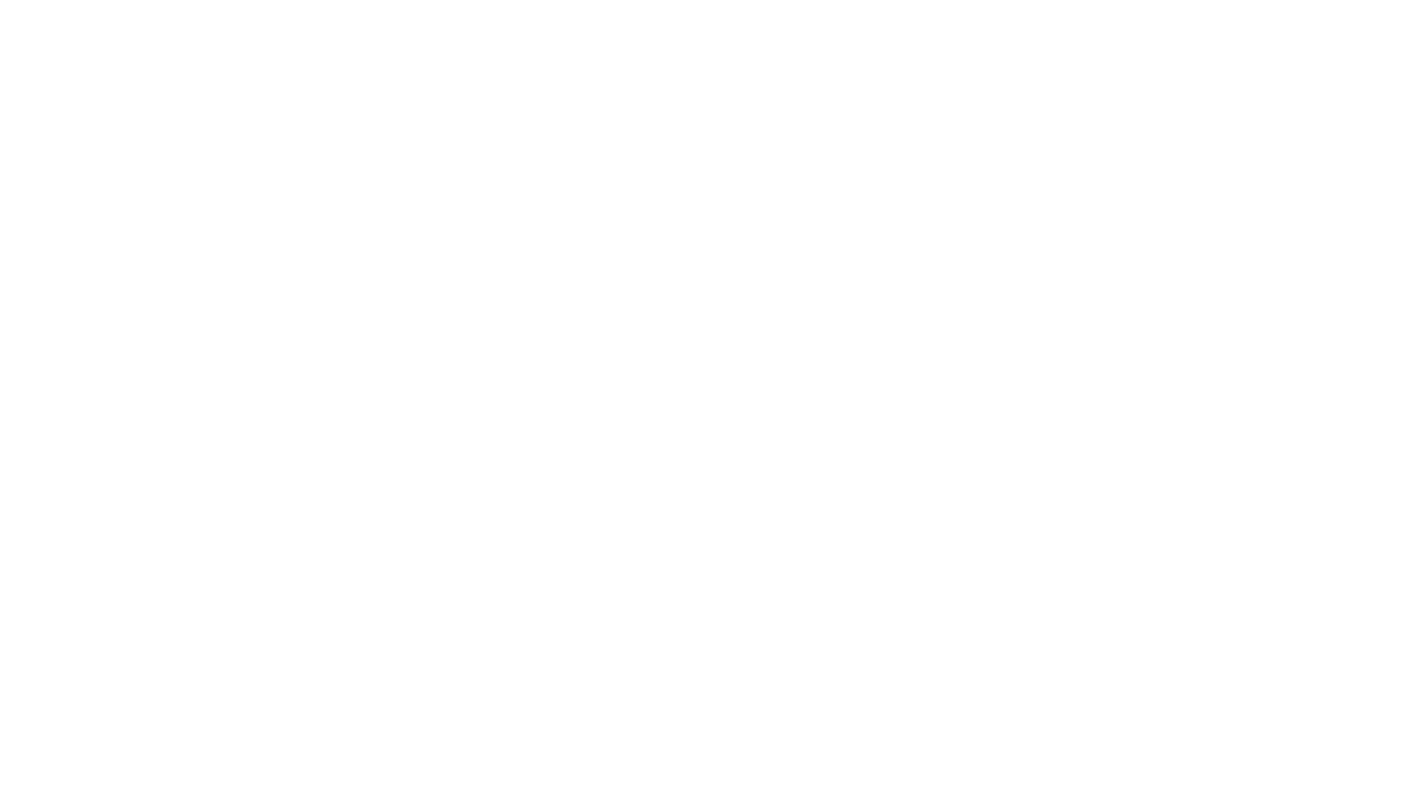 scroll, scrollTop: 0, scrollLeft: 0, axis: both 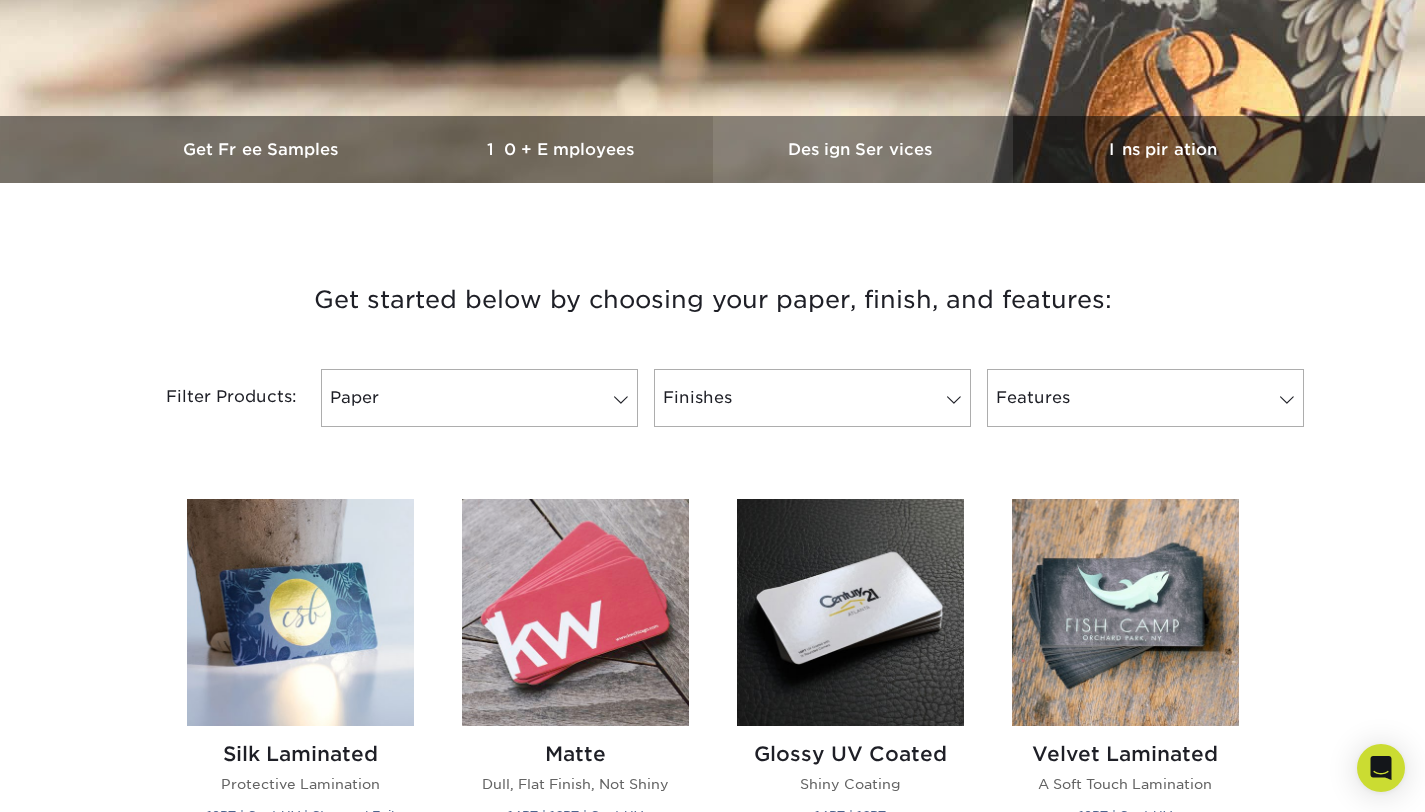 click on "Design Services" at bounding box center [863, 149] 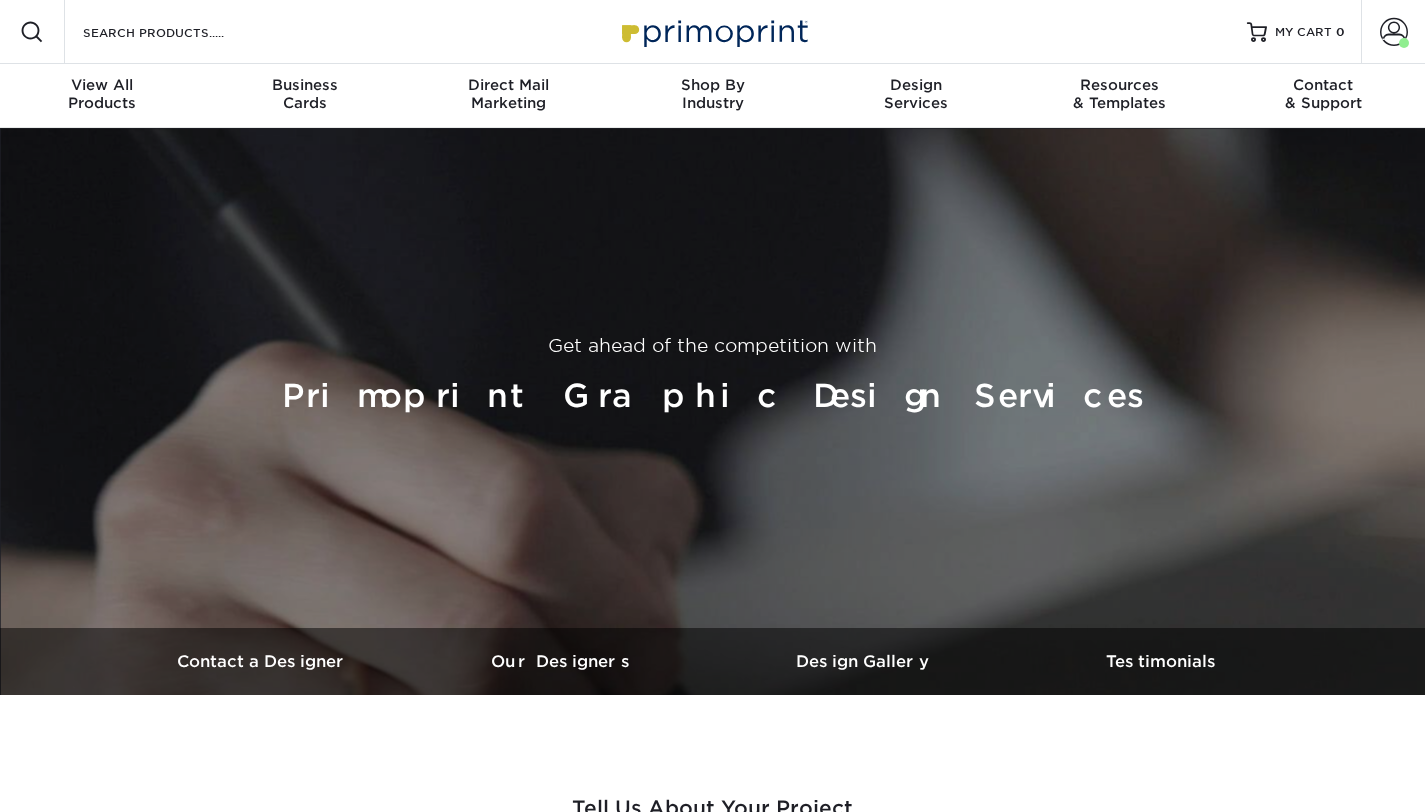 scroll, scrollTop: 0, scrollLeft: 0, axis: both 